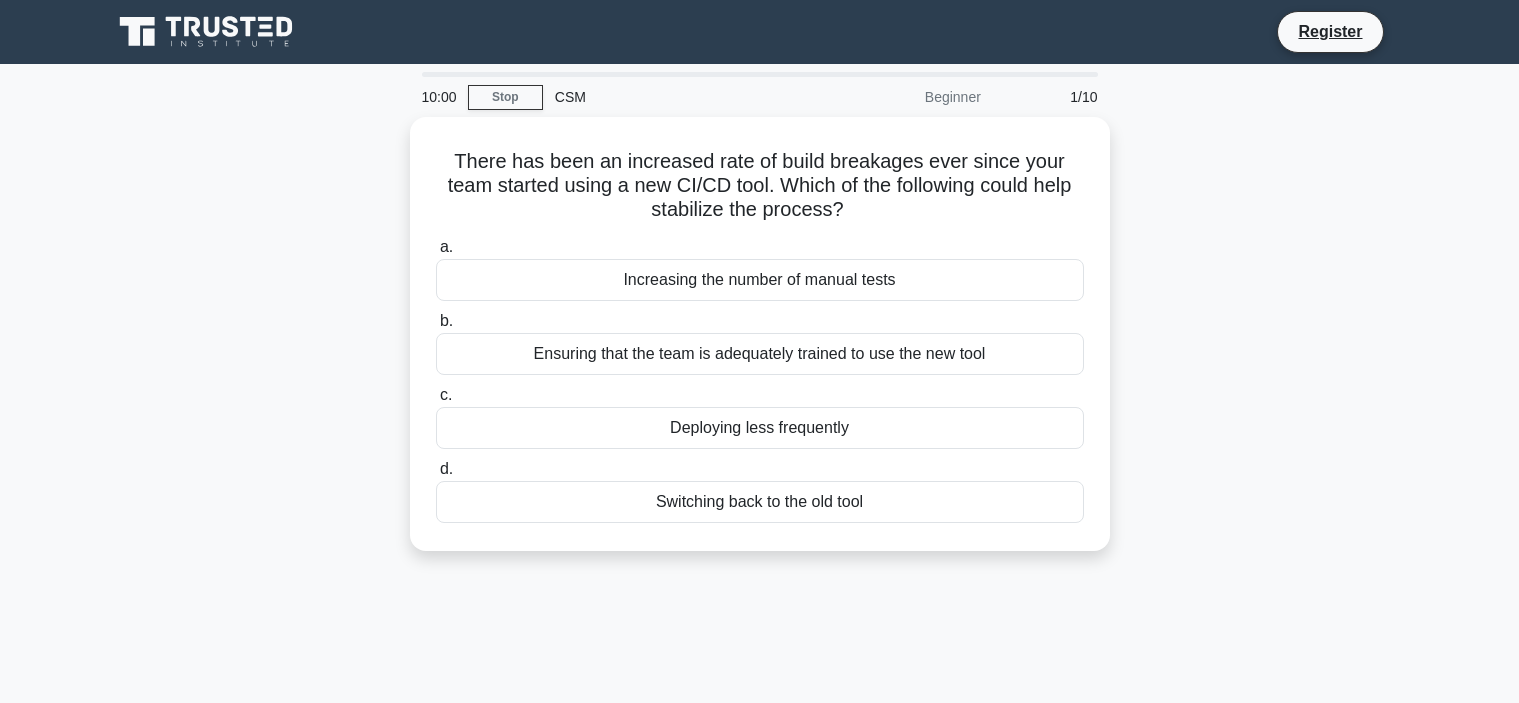 scroll, scrollTop: 0, scrollLeft: 0, axis: both 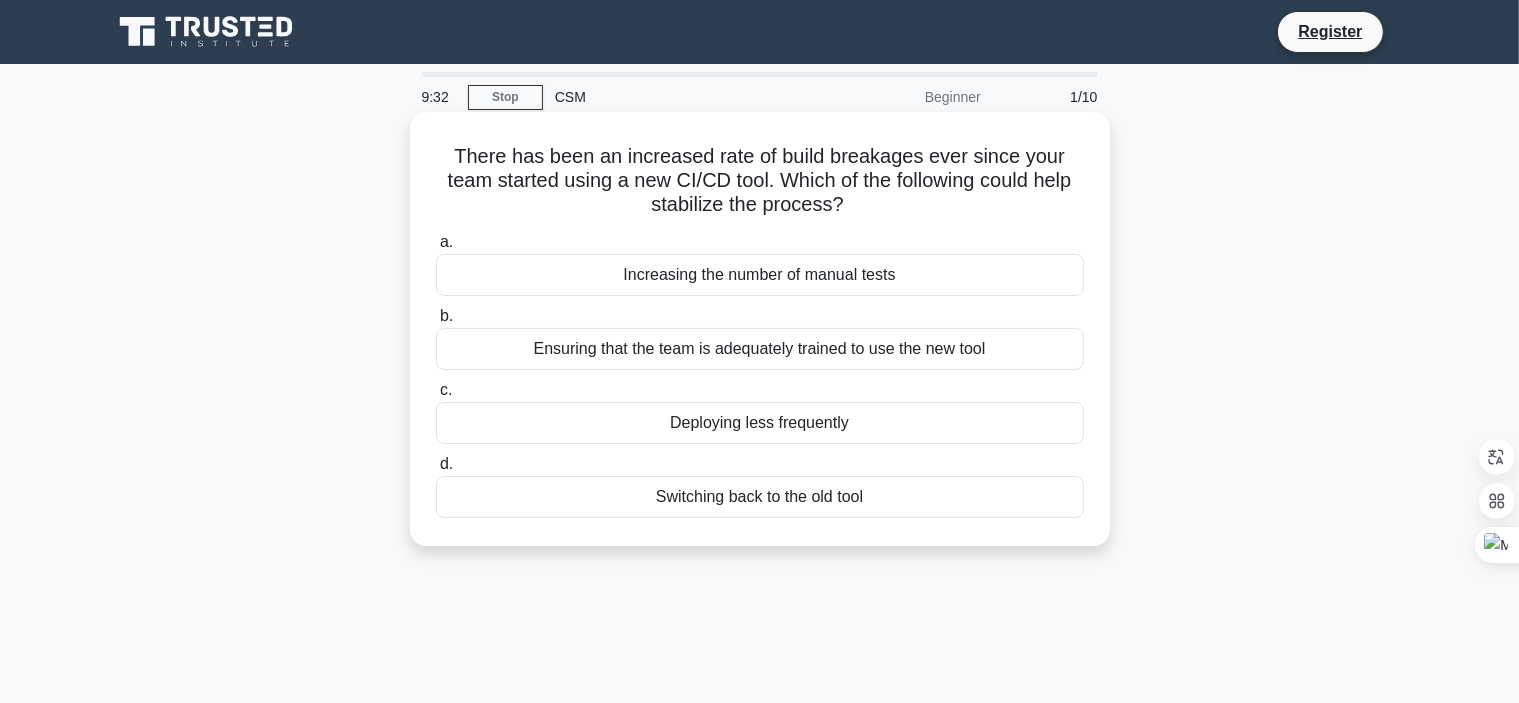 click on "Increasing the number of manual tests" at bounding box center [760, 275] 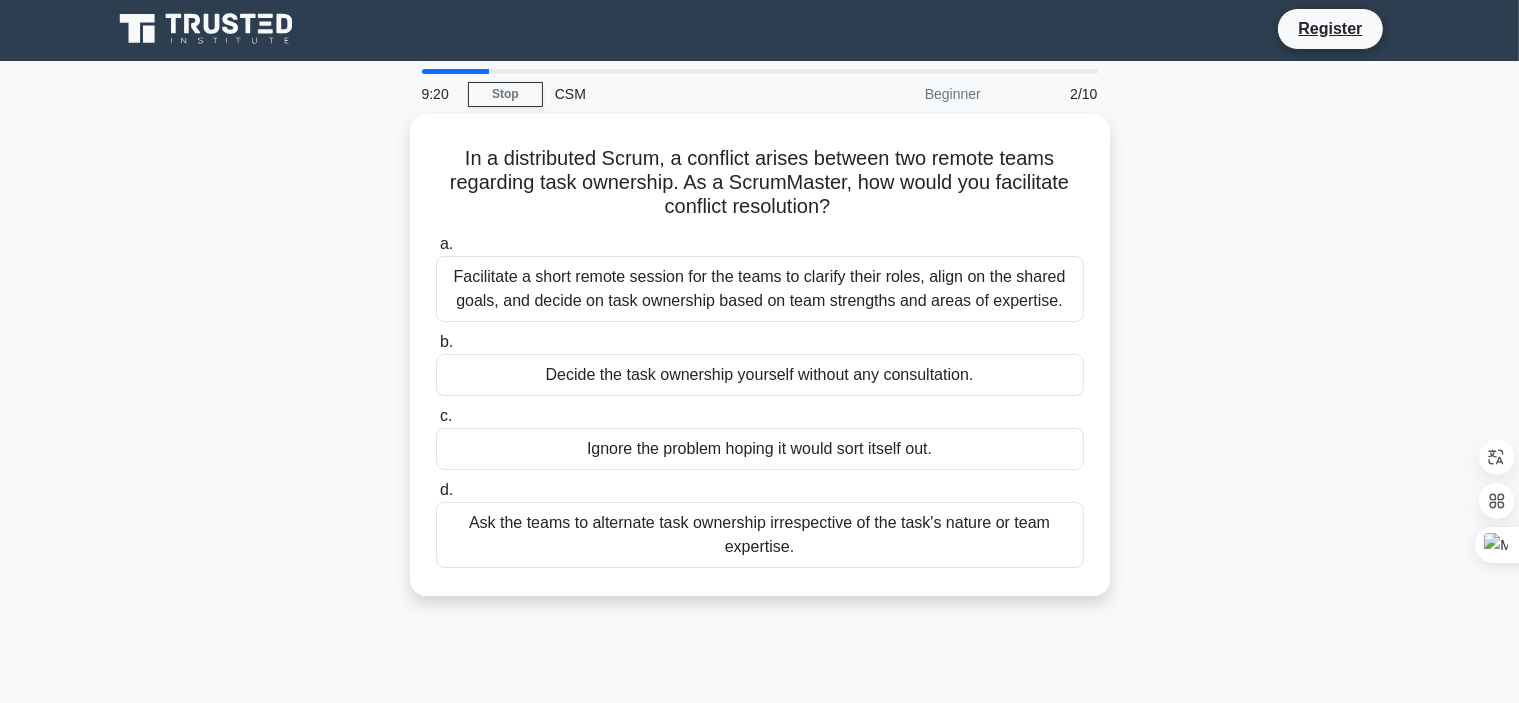 scroll, scrollTop: 0, scrollLeft: 0, axis: both 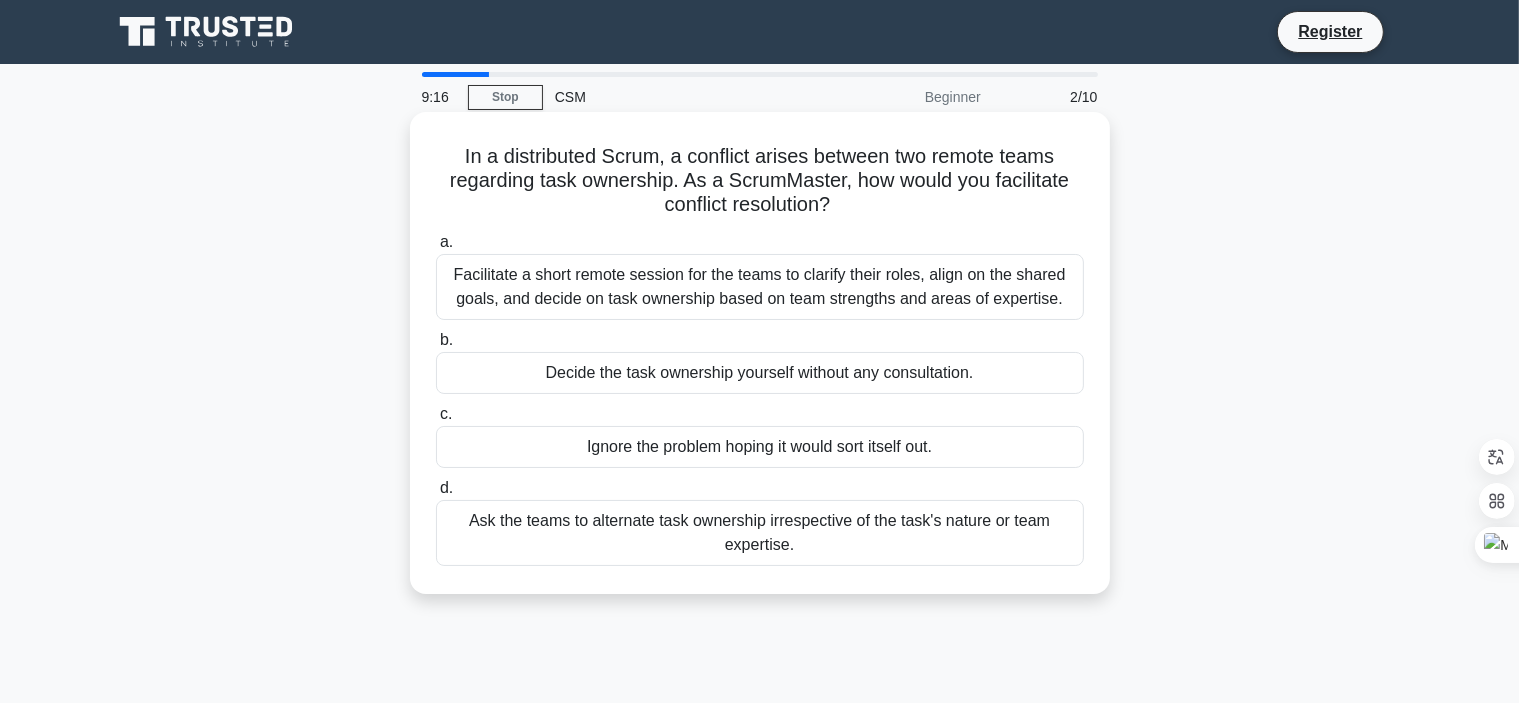 click on "Facilitate a short remote session for the teams to clarify their roles, align on the shared goals, and decide on task ownership based on team strengths and areas of expertise." at bounding box center [760, 287] 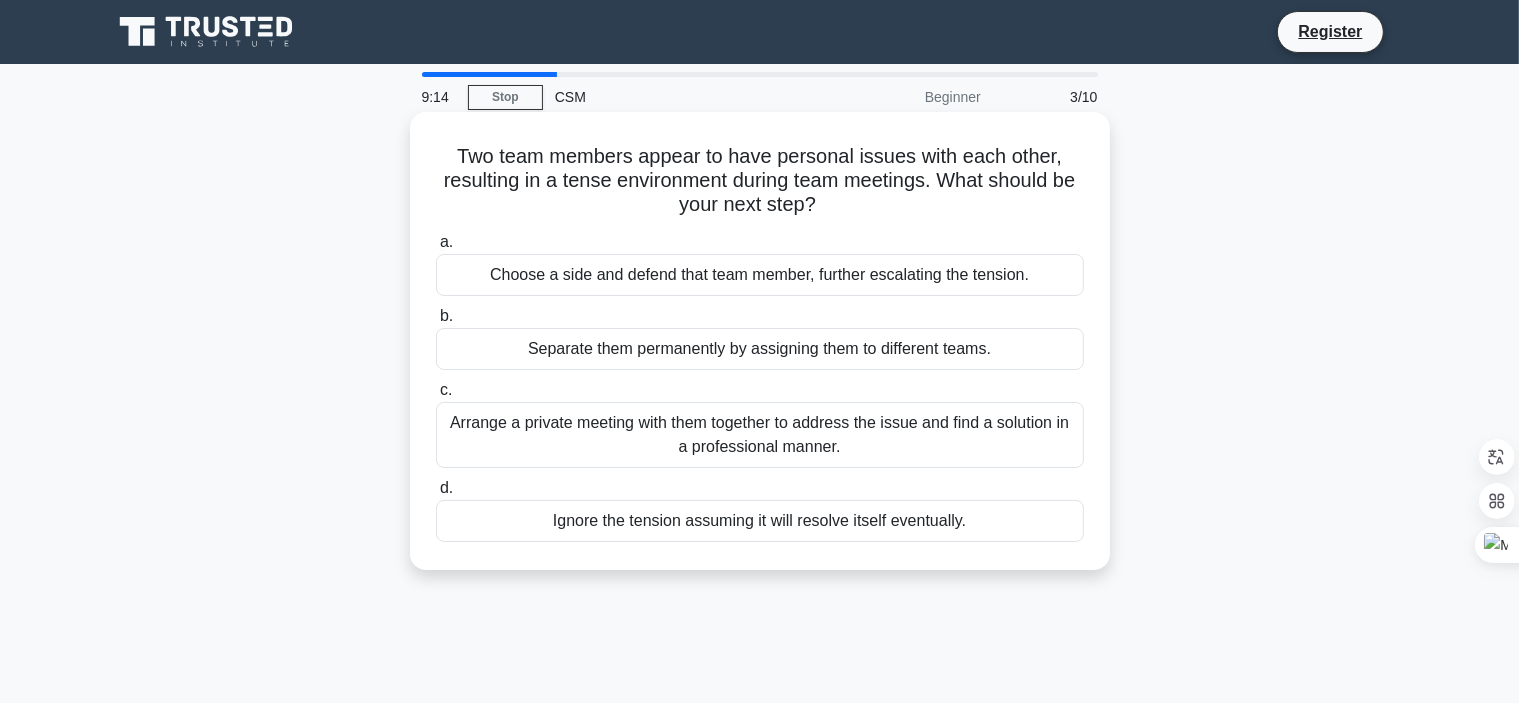 click on "Choose a side and defend that team member, further escalating the tension." at bounding box center [760, 275] 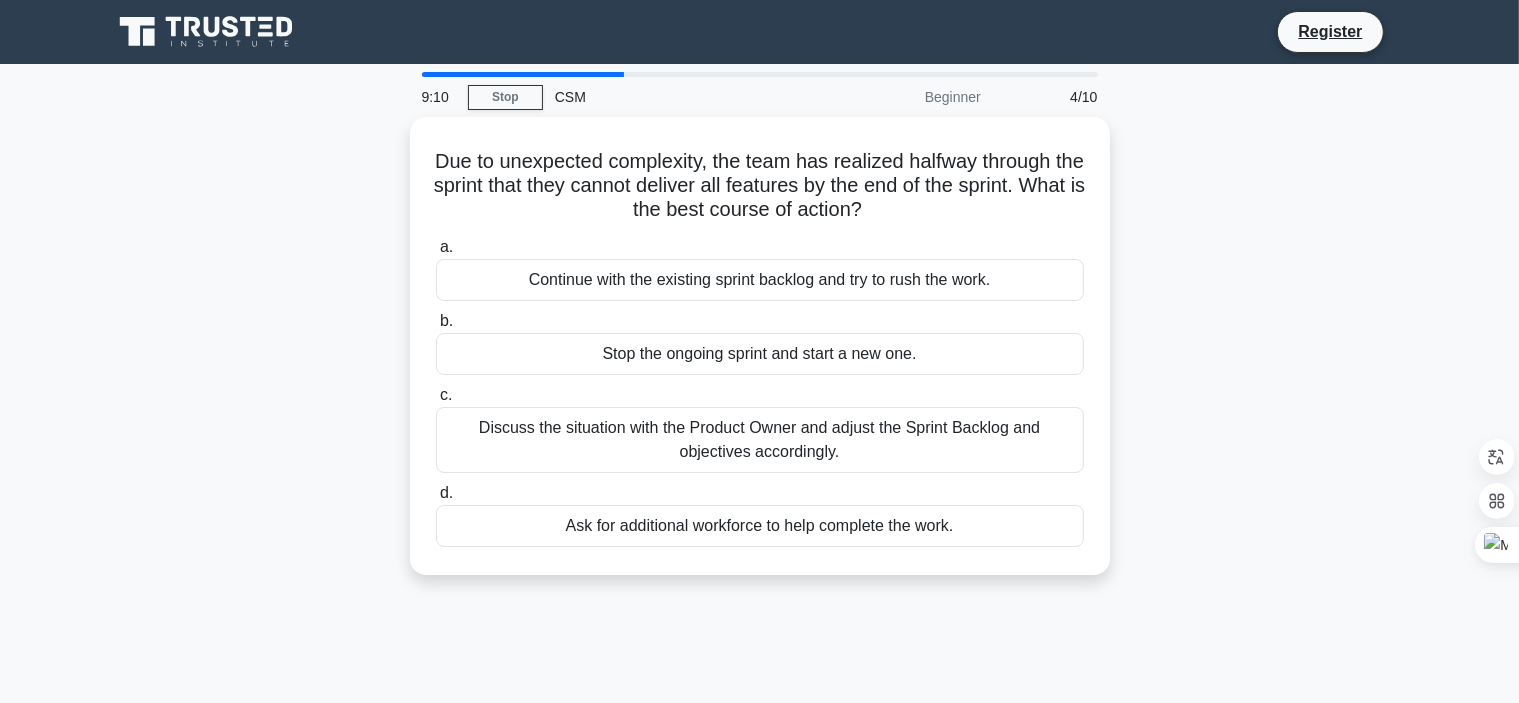 click on "Due to unexpected complexity, the team has realized halfway through the sprint that they cannot deliver all features by the end of the sprint. What is the best course of action?
.spinner_0XTQ{transform-origin:center;animation:spinner_y6GP .75s linear infinite}@keyframes spinner_y6GP{100%{transform:rotate(360deg)}}
a.
Continue with the existing sprint backlog and try to rush the work.
b. c. d." at bounding box center [760, 358] 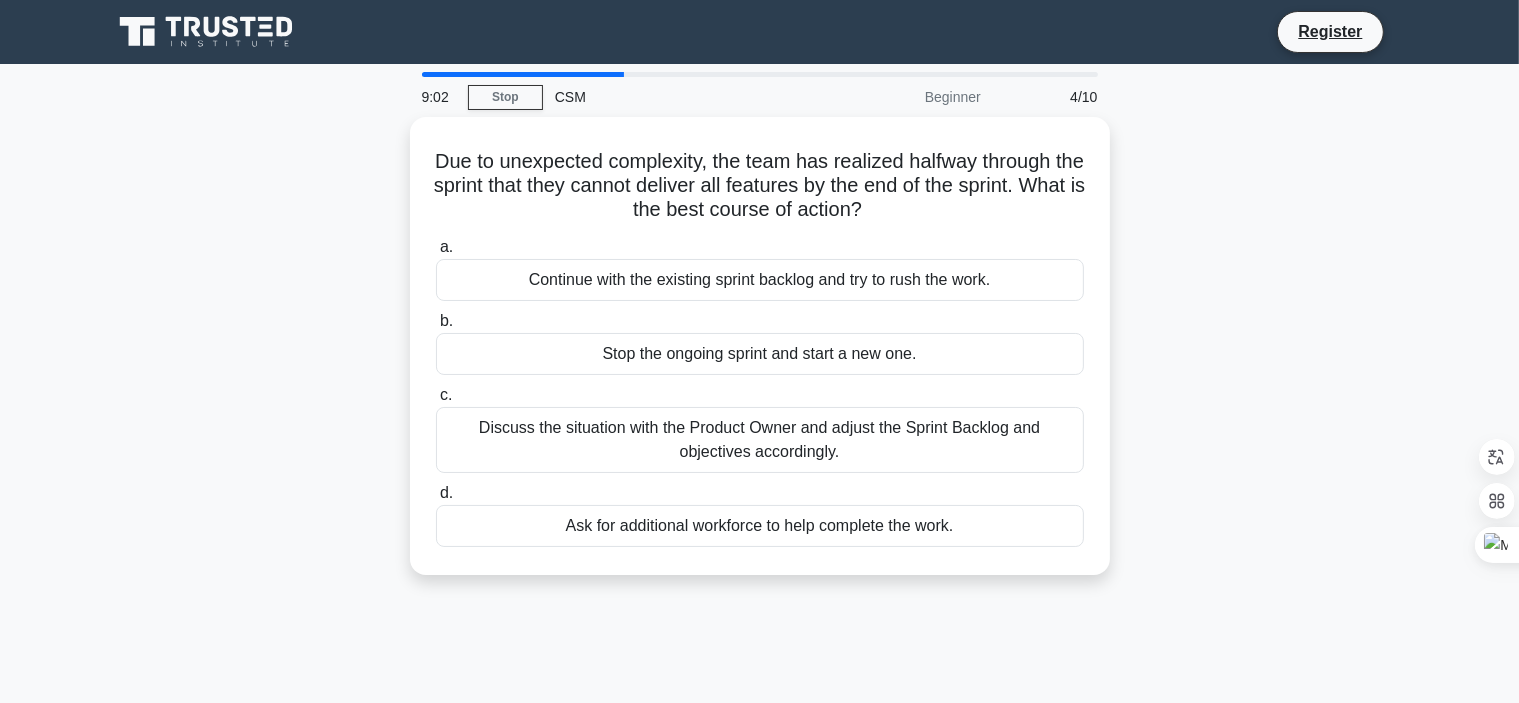 click on "Beginner" at bounding box center [905, 97] 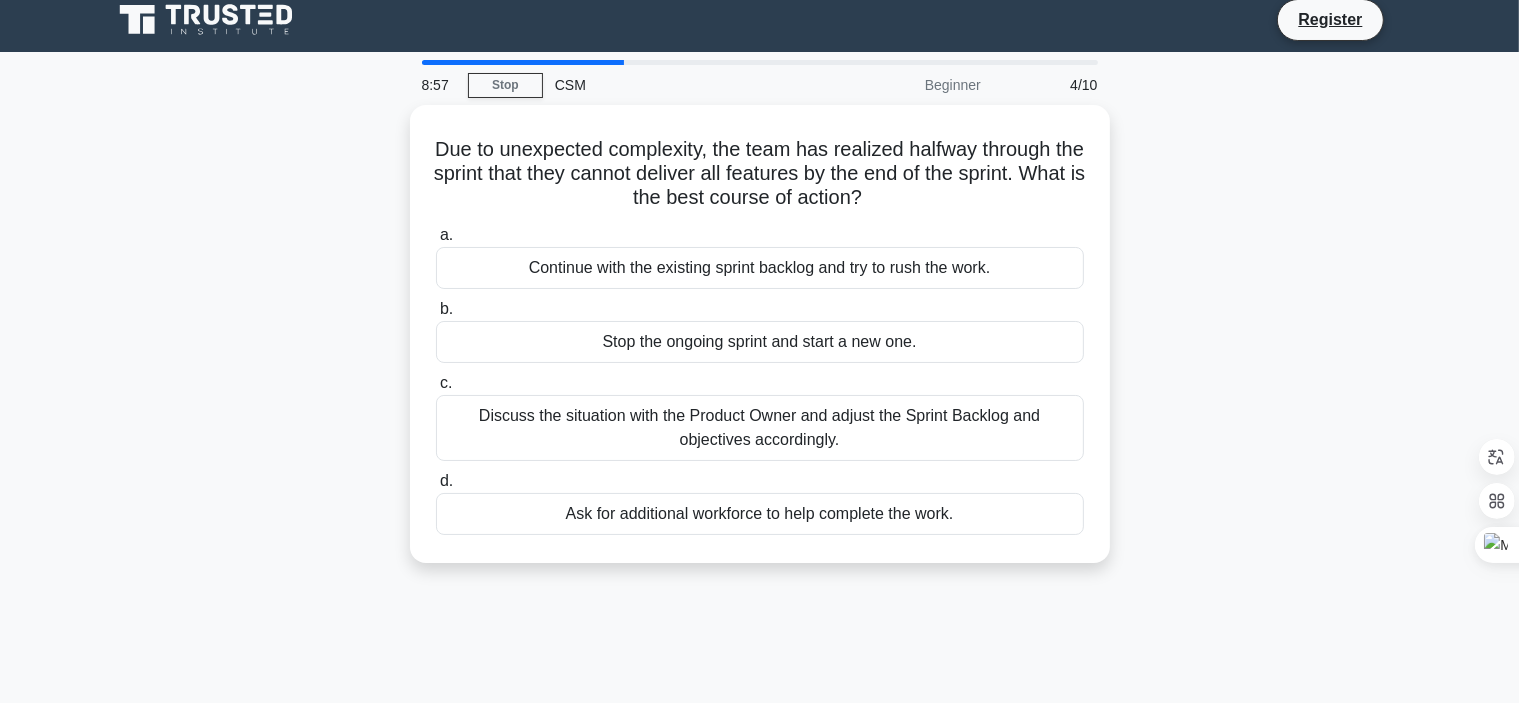scroll, scrollTop: 0, scrollLeft: 0, axis: both 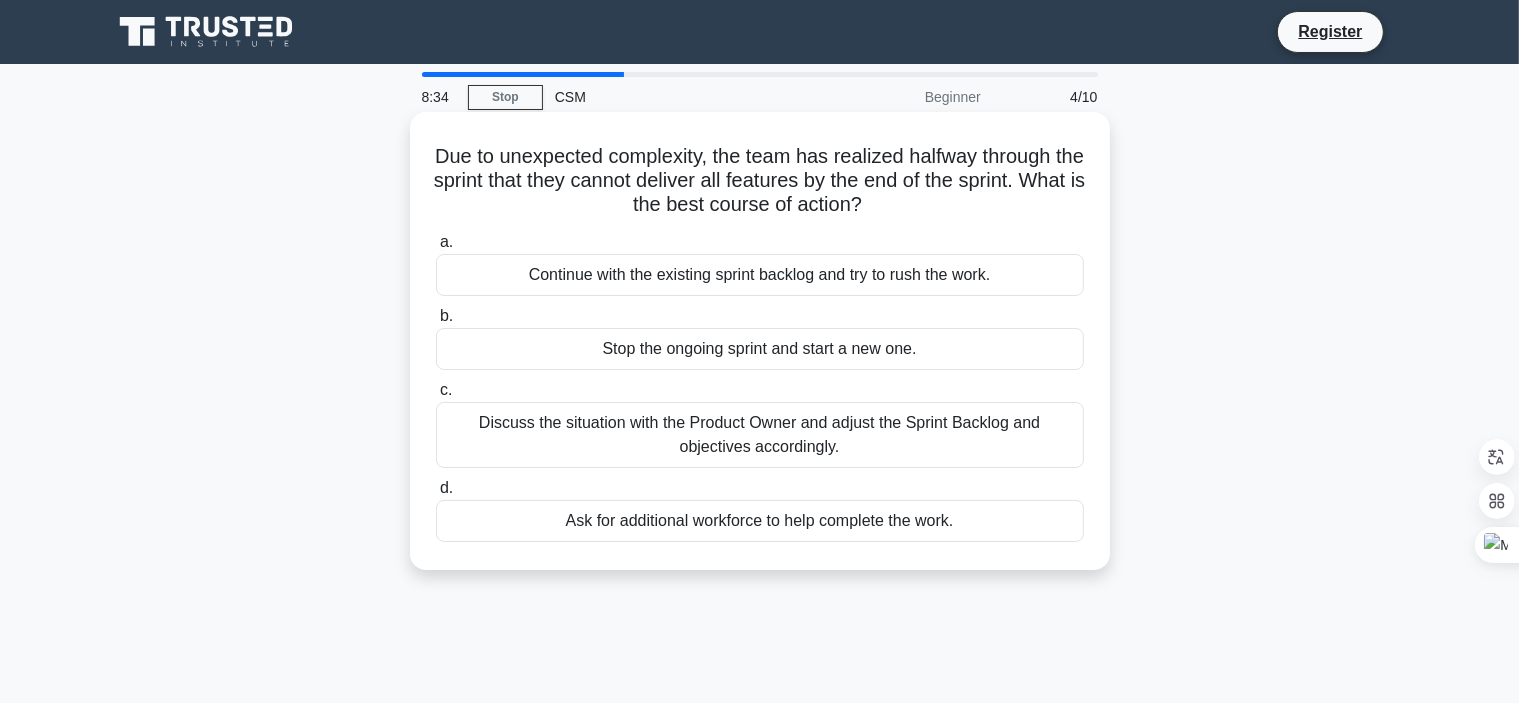 click on "Discuss the situation with the Product Owner and adjust the Sprint Backlog and objectives accordingly." at bounding box center [760, 435] 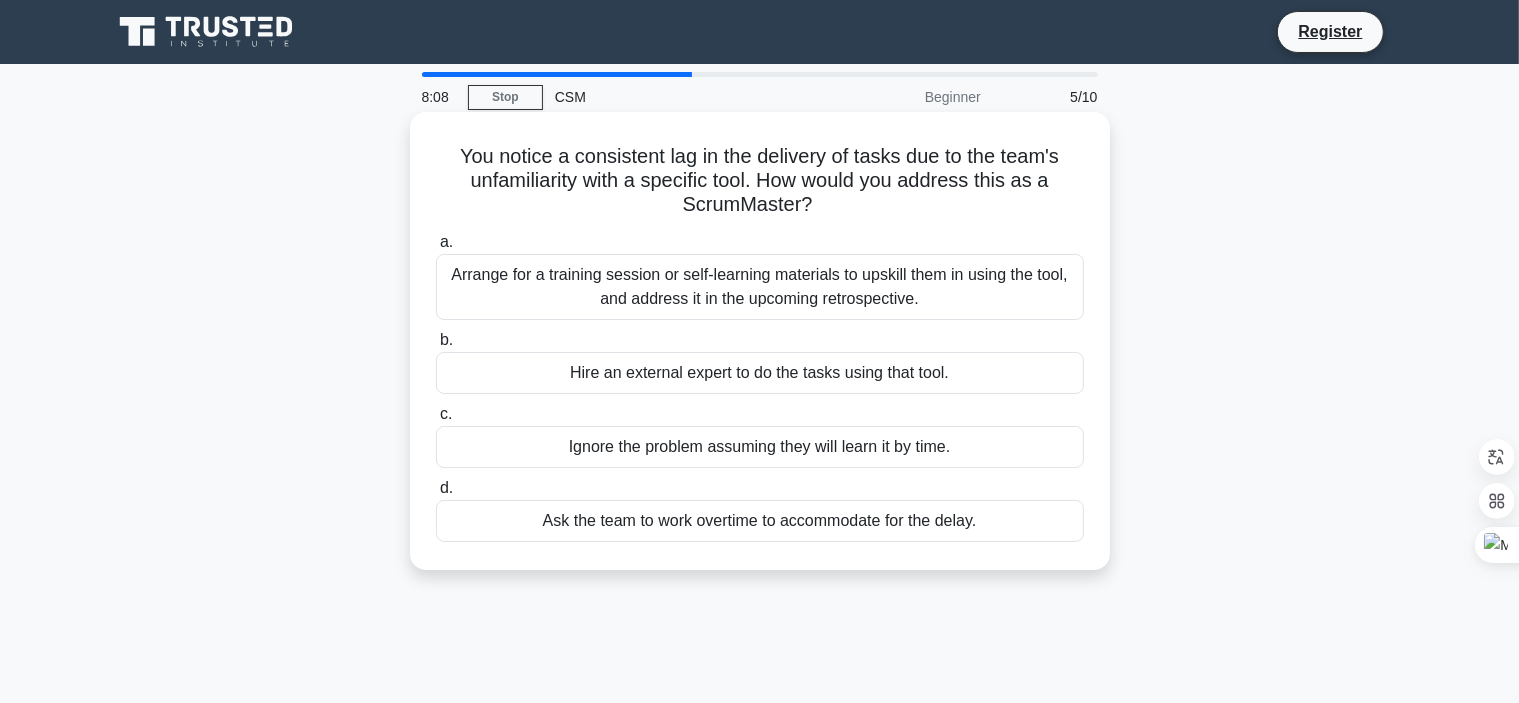 click on "Ask the team to work overtime to accommodate for the delay." at bounding box center (760, 521) 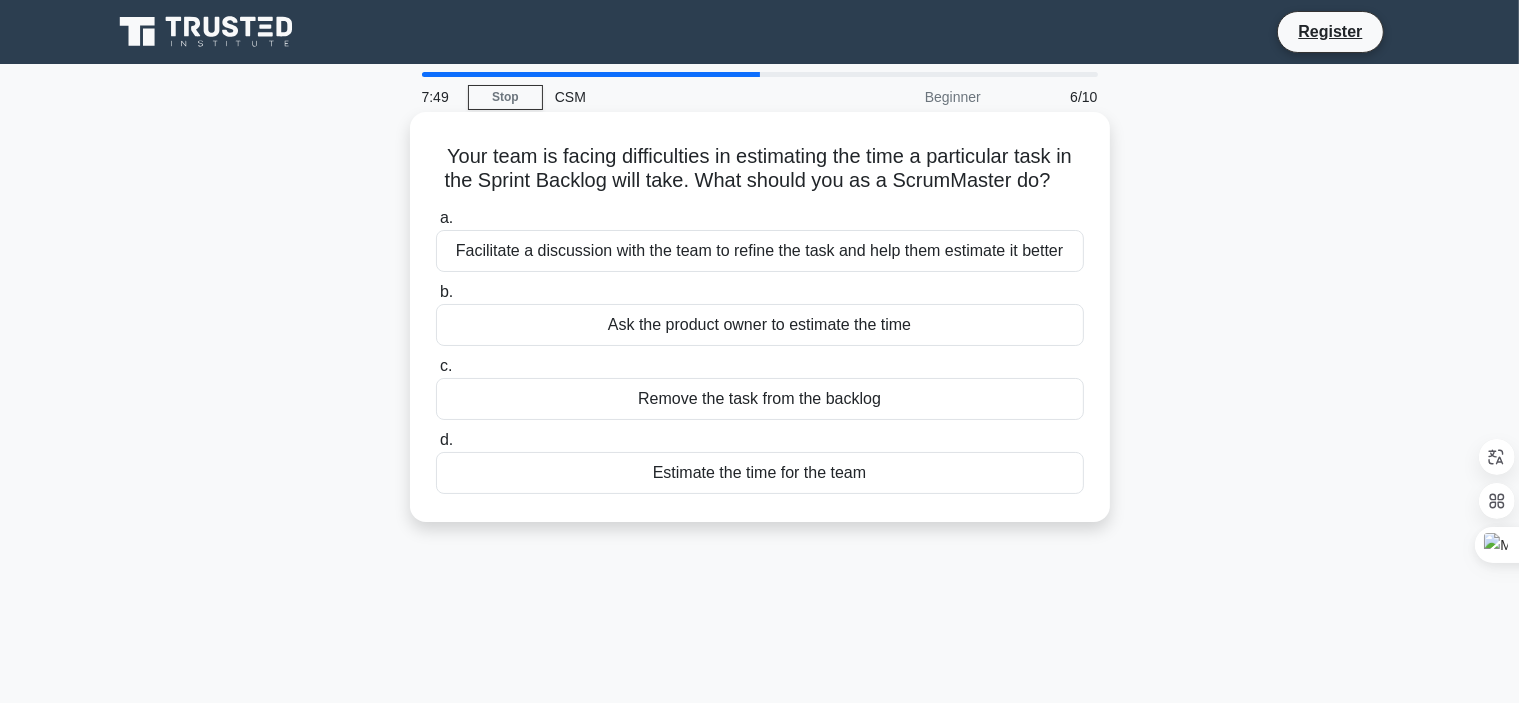 click on "Facilitate a discussion with the team to refine the task and help them estimate it better" at bounding box center (760, 251) 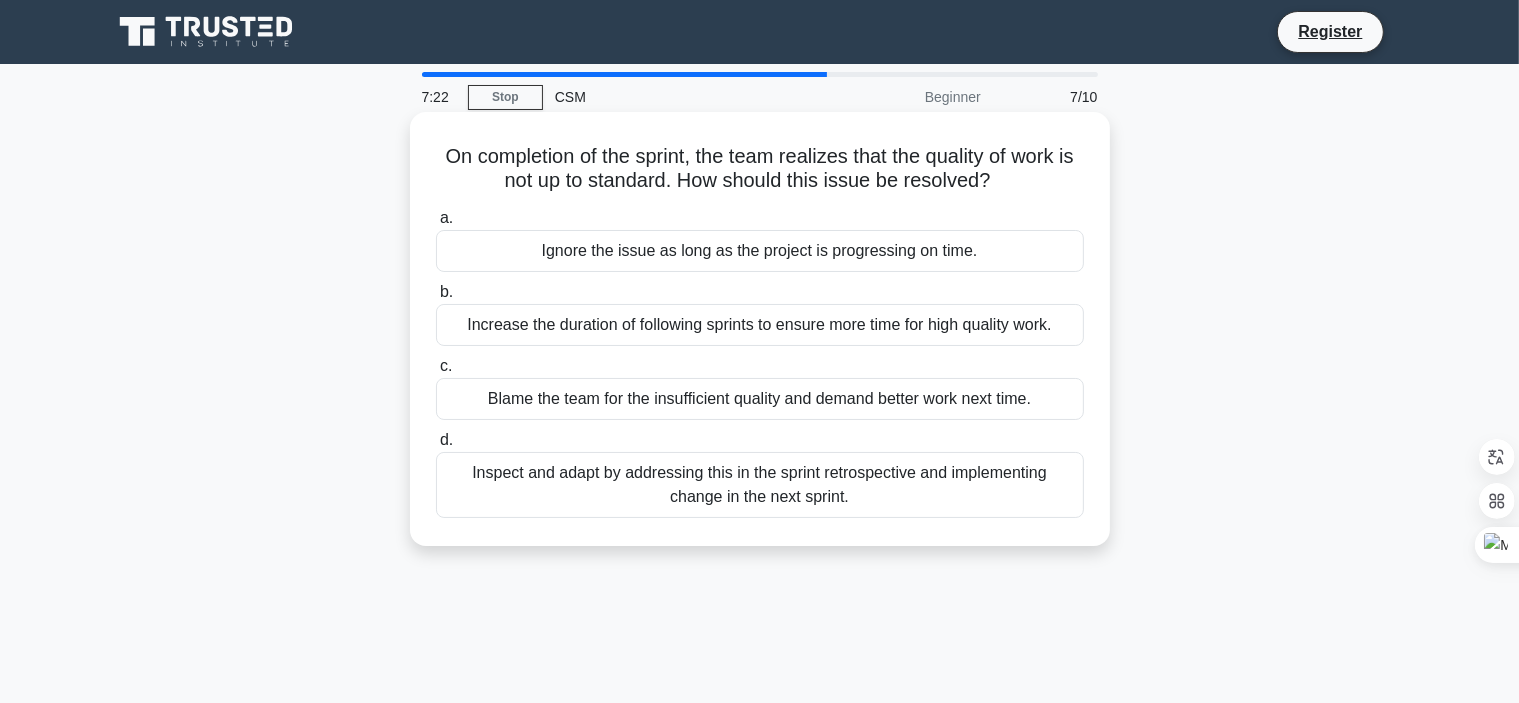 click on "Inspect and adapt by addressing this in the sprint retrospective and implementing change in the next sprint." at bounding box center (760, 485) 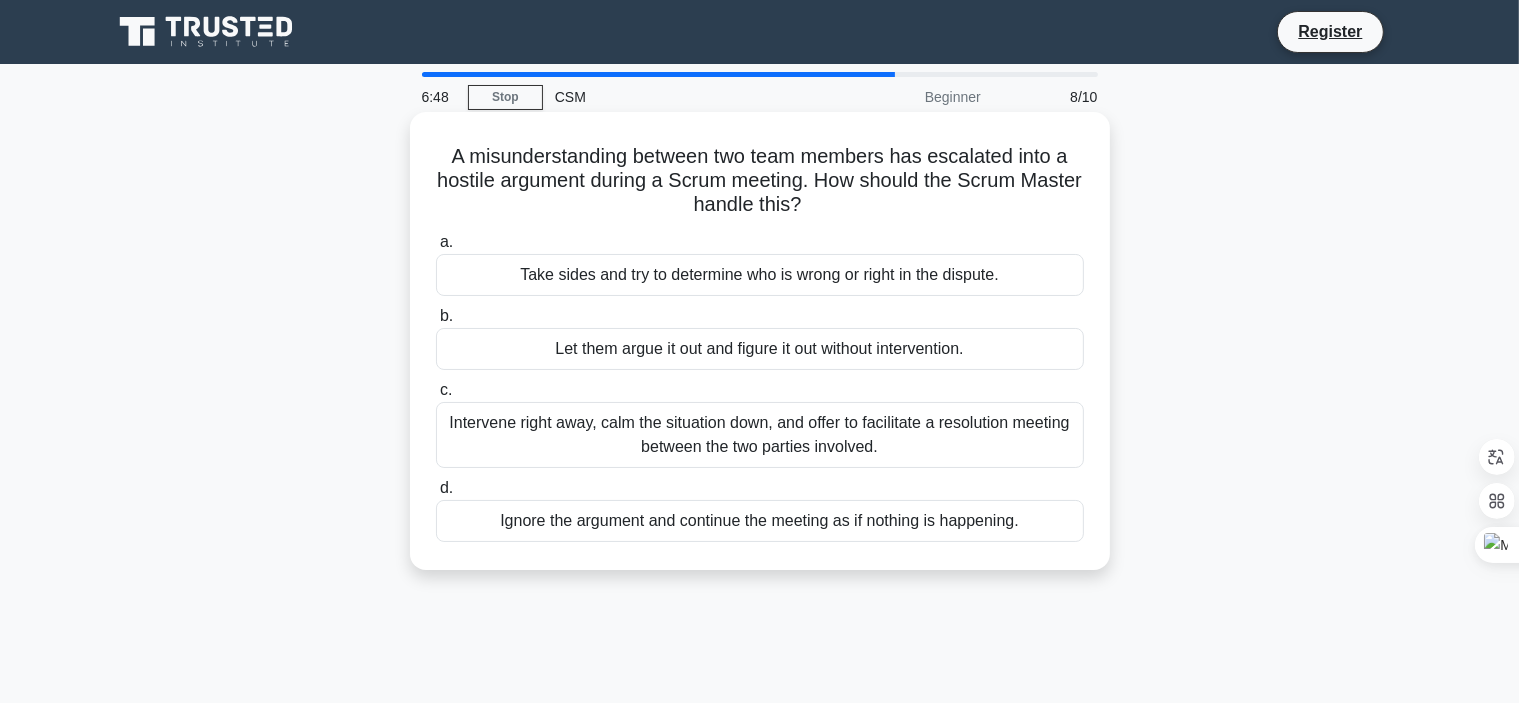 click on "Intervene right away, calm the situation down, and offer to facilitate a resolution meeting between the two parties involved." at bounding box center (760, 435) 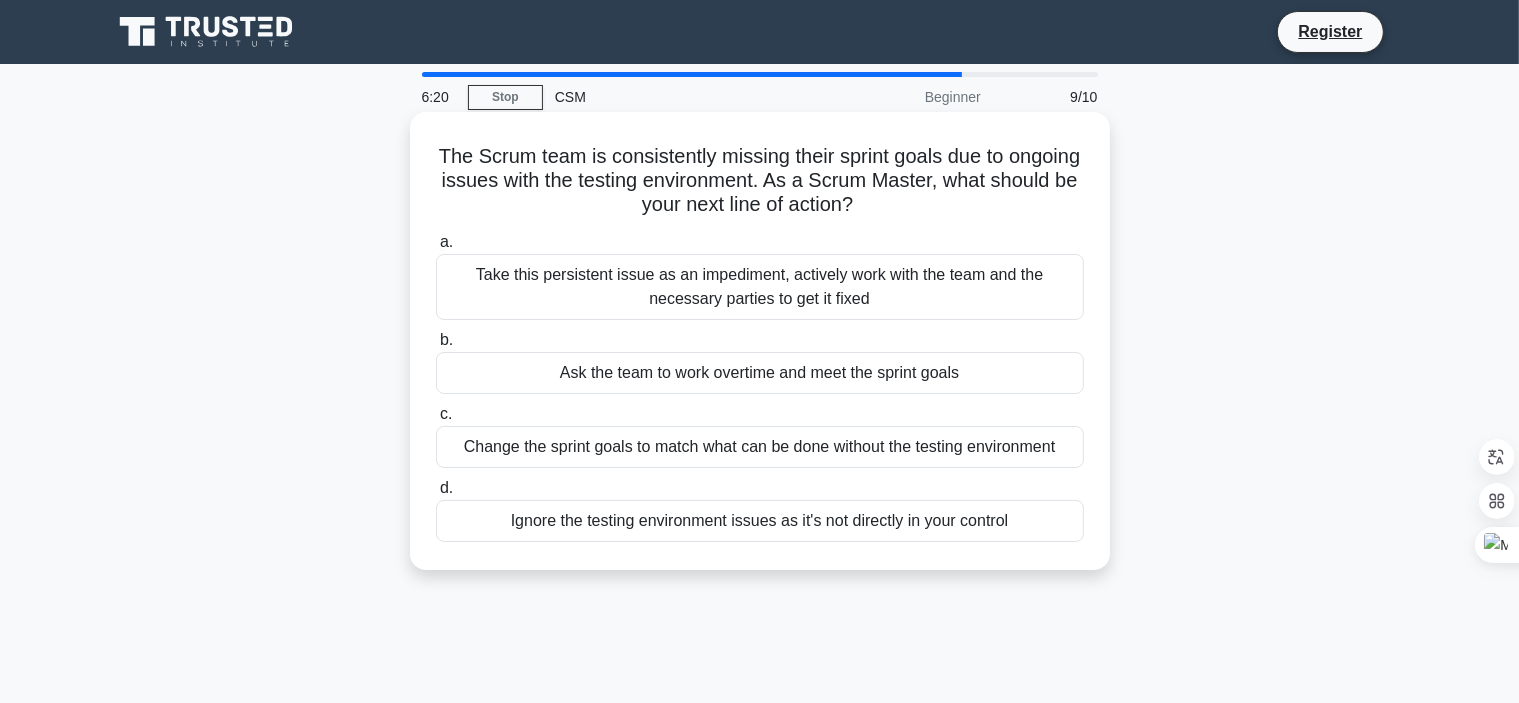 click on "Take this persistent issue as an impediment, actively work with the team and the necessary parties to get it fixed" at bounding box center (760, 287) 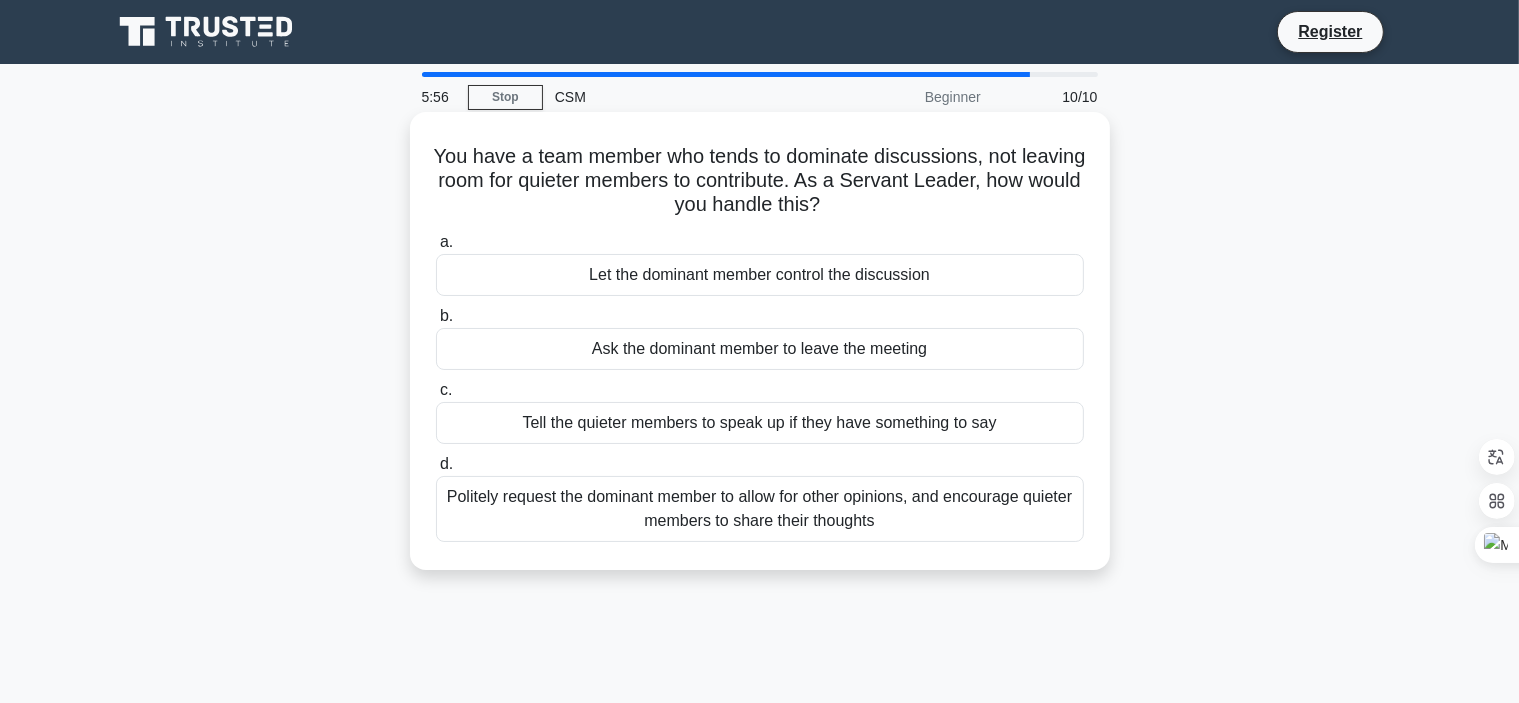 click on "Politely request the dominant member to allow for other opinions, and encourage quieter members to share their thoughts" at bounding box center (760, 509) 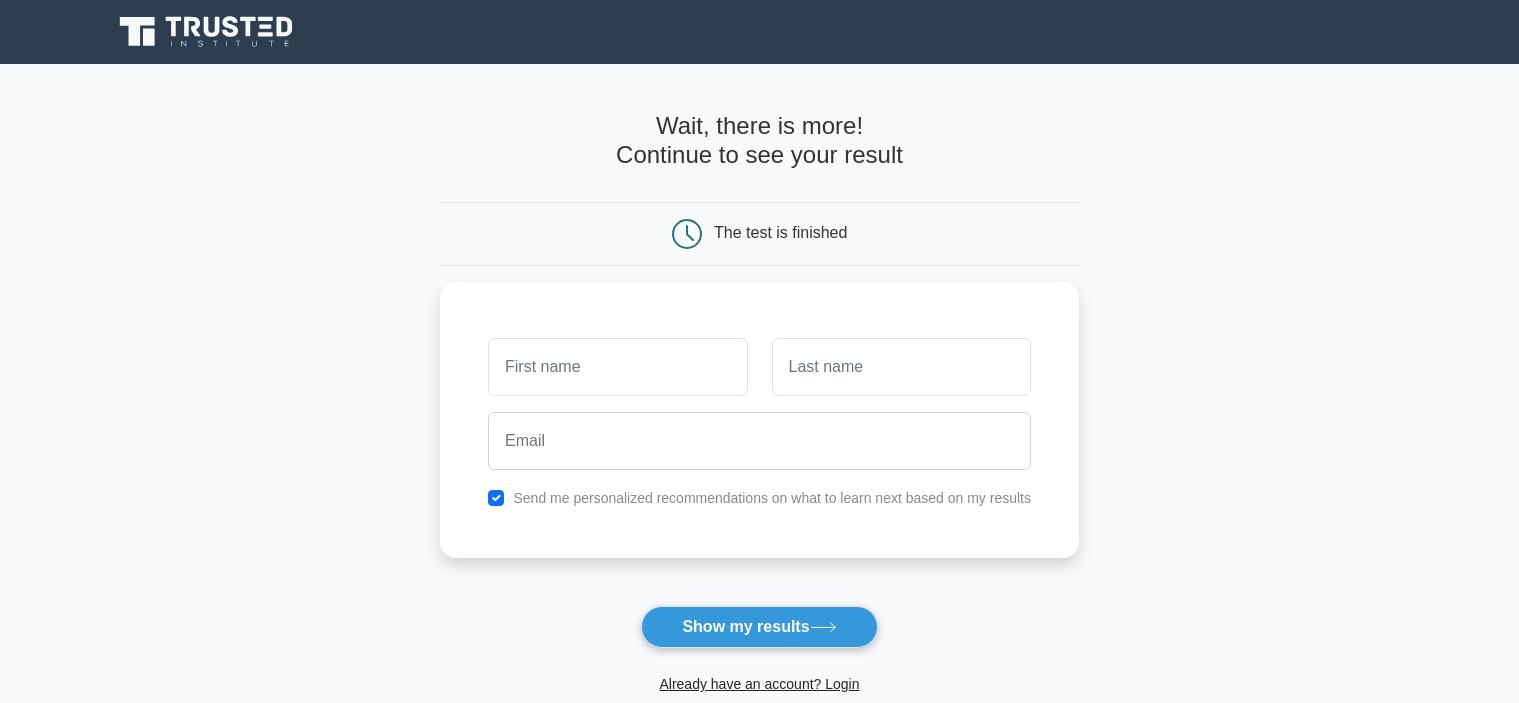 scroll, scrollTop: 0, scrollLeft: 0, axis: both 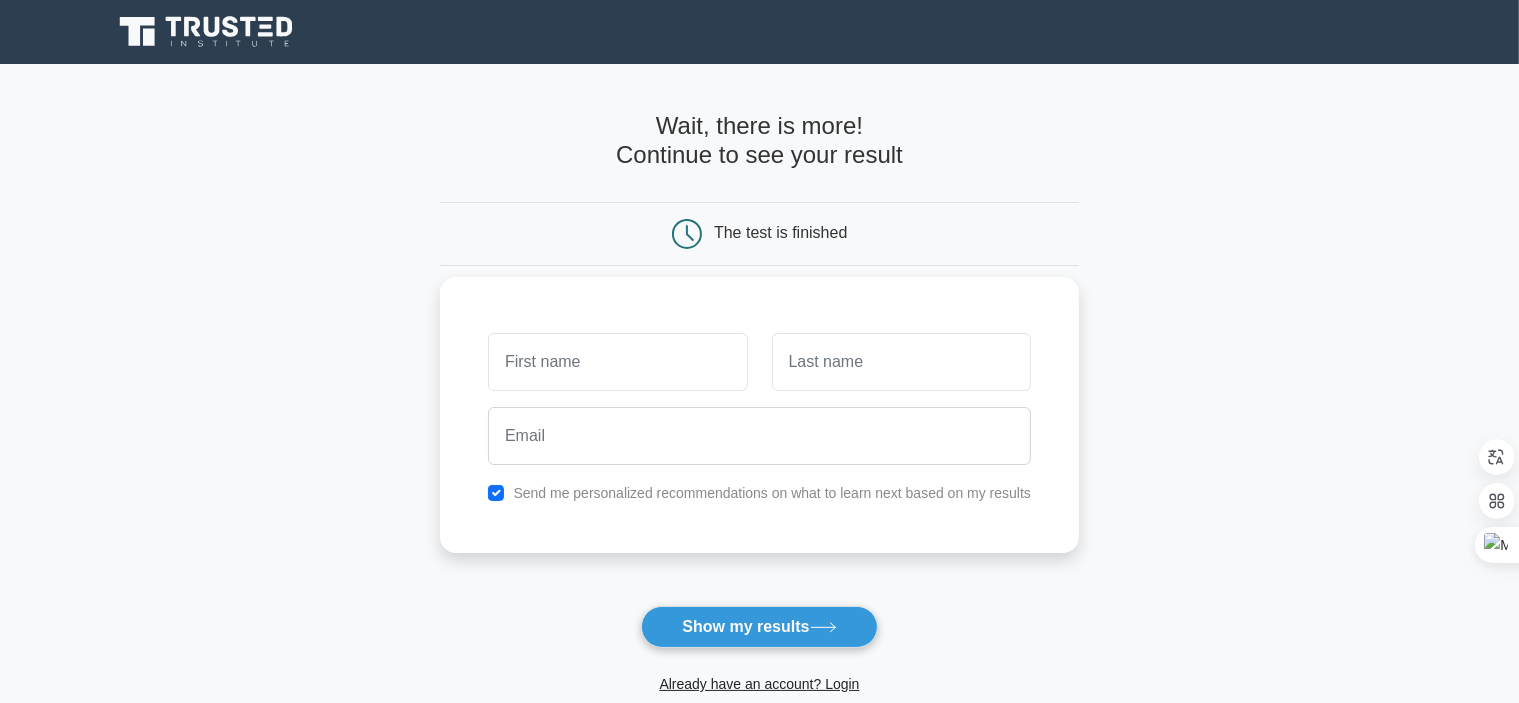 click at bounding box center (617, 362) 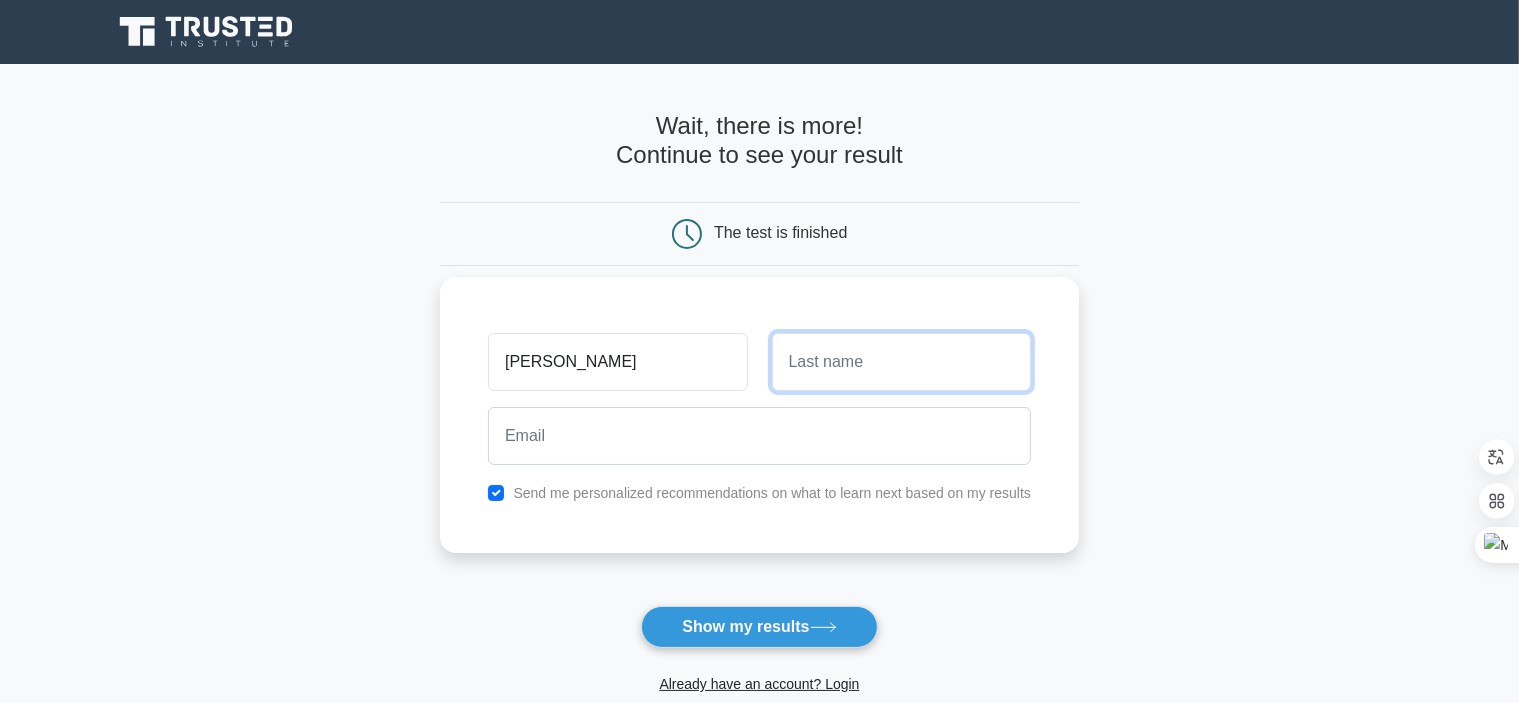 type on "SEBAI" 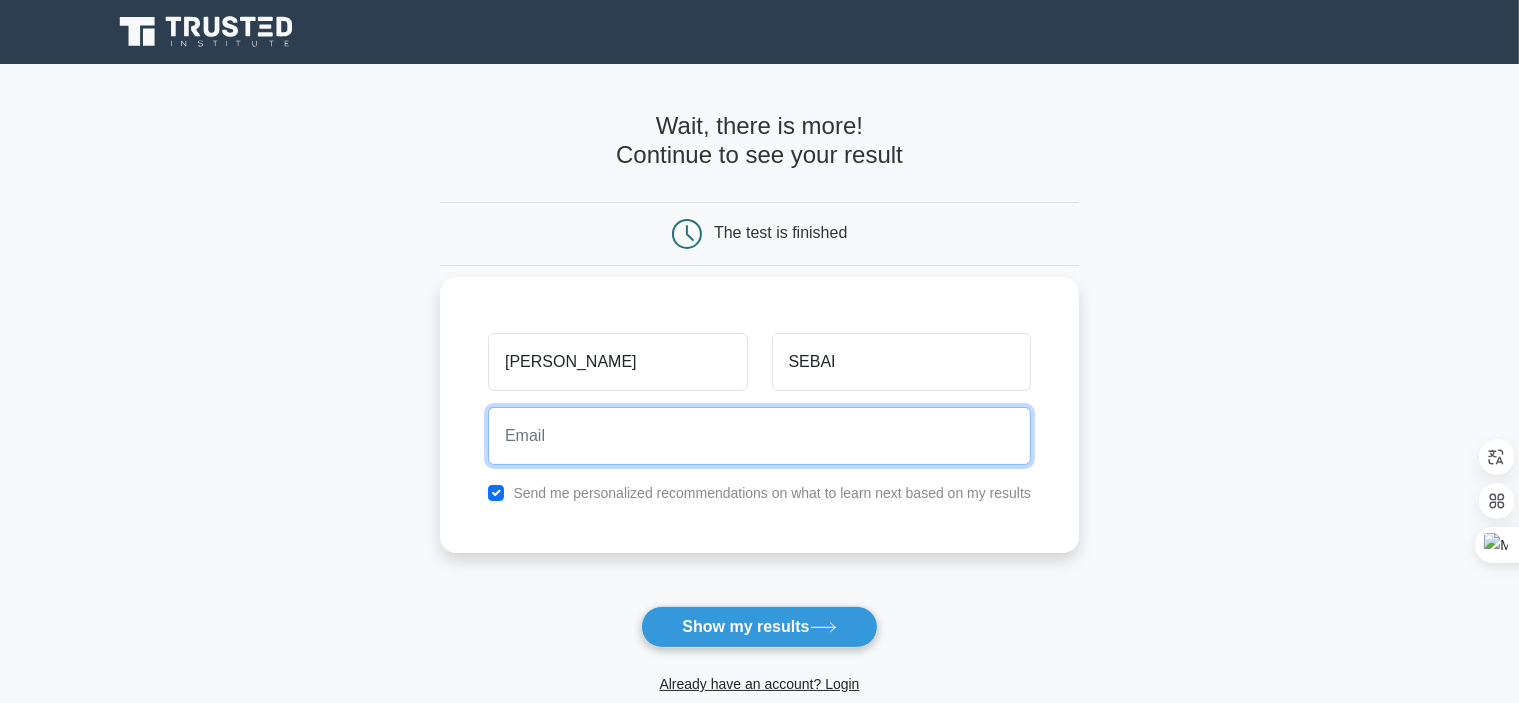 type on "wsebai@somezzo.com" 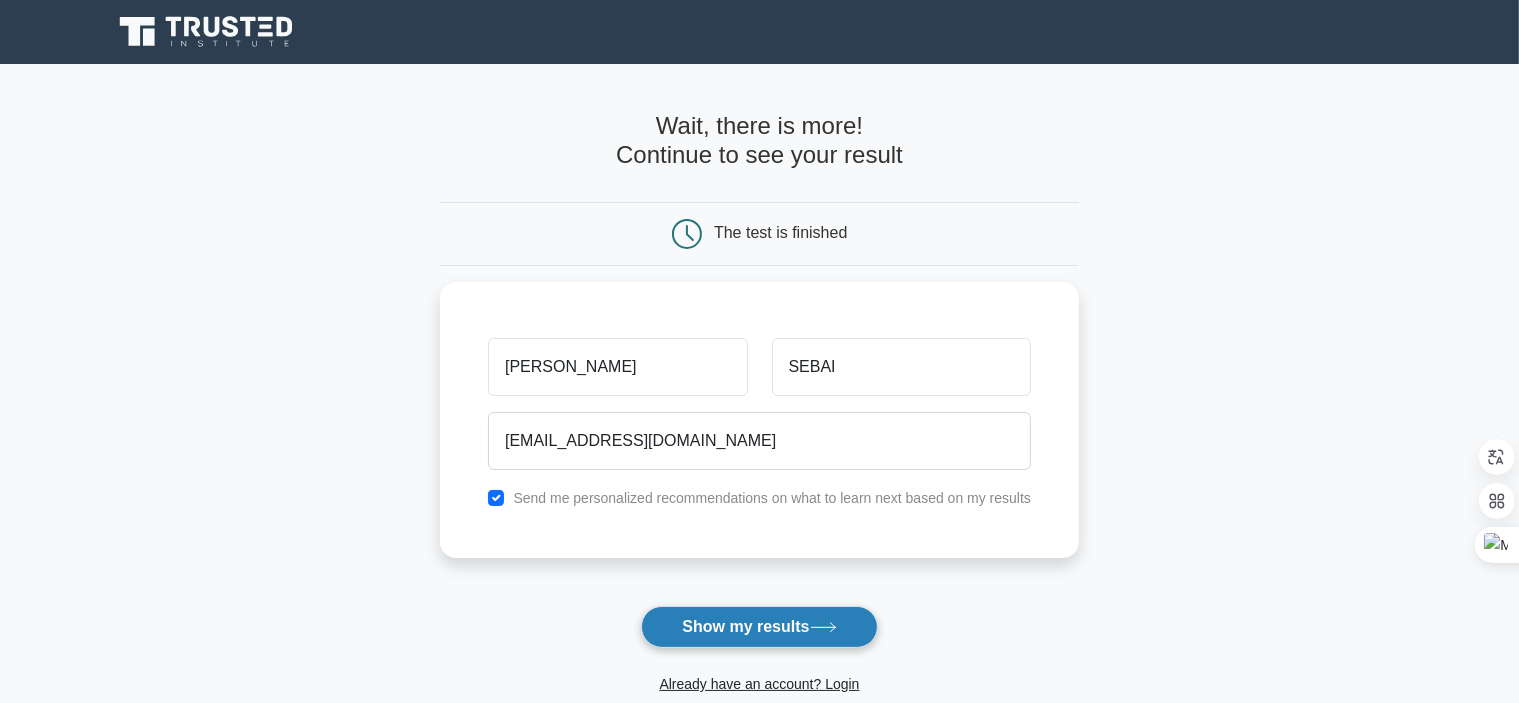 click on "Show my results" at bounding box center [759, 627] 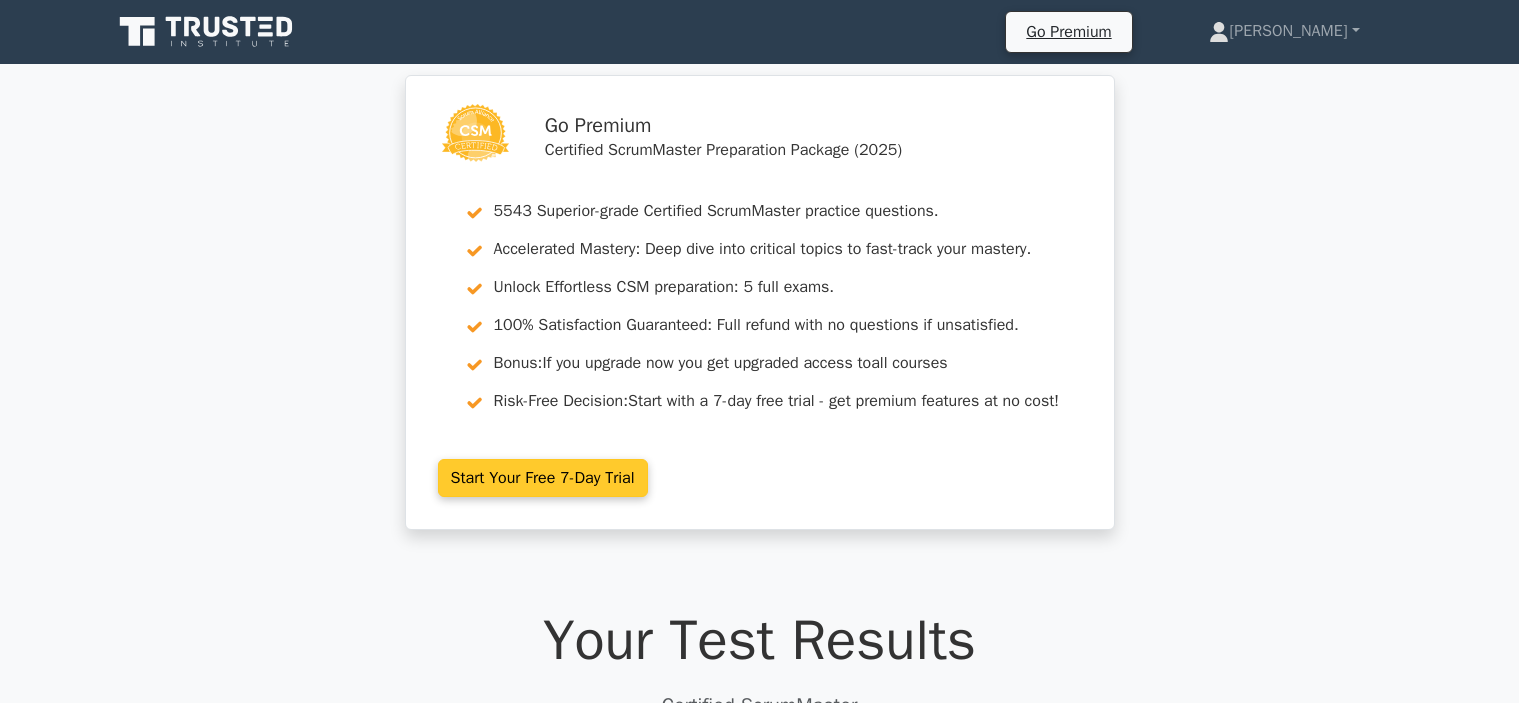 scroll, scrollTop: 0, scrollLeft: 0, axis: both 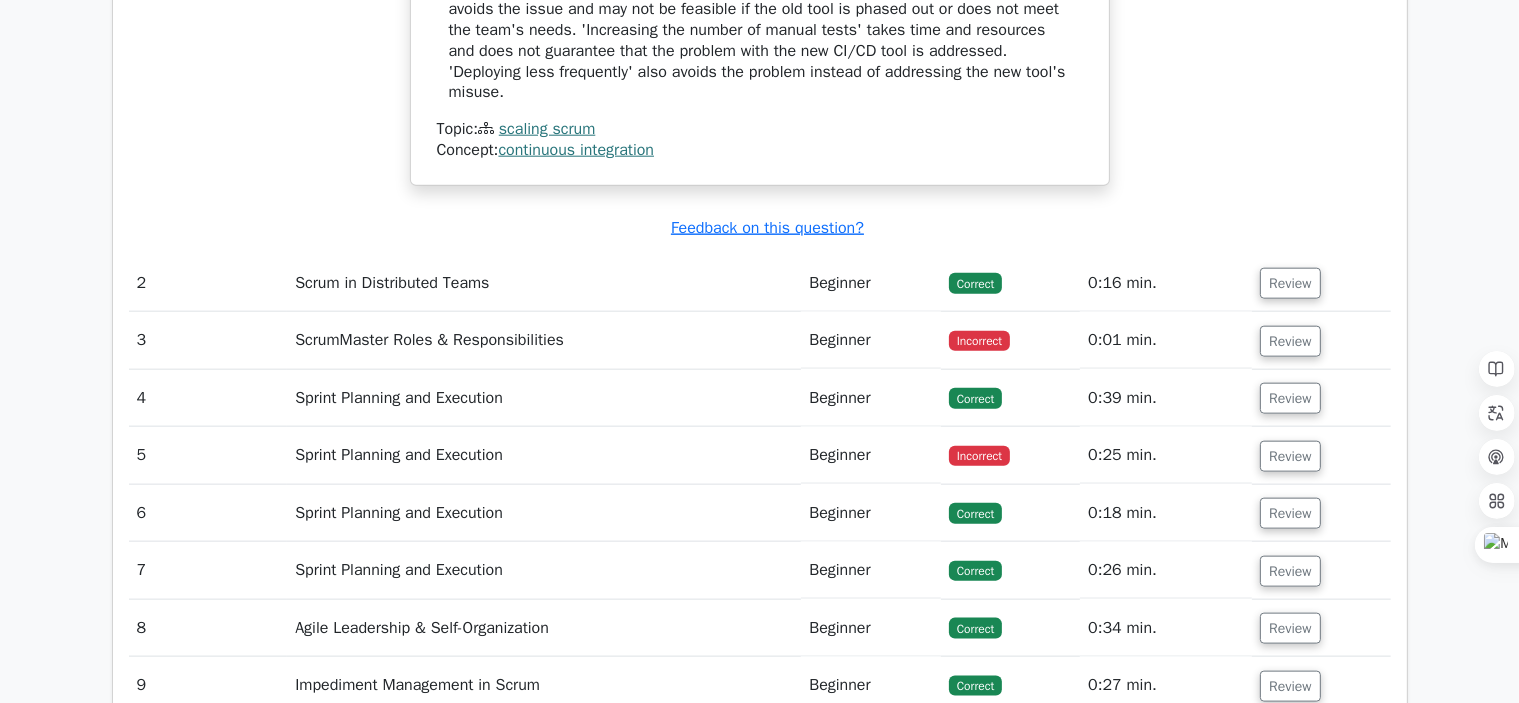 click on "Incorrect" at bounding box center [979, 341] 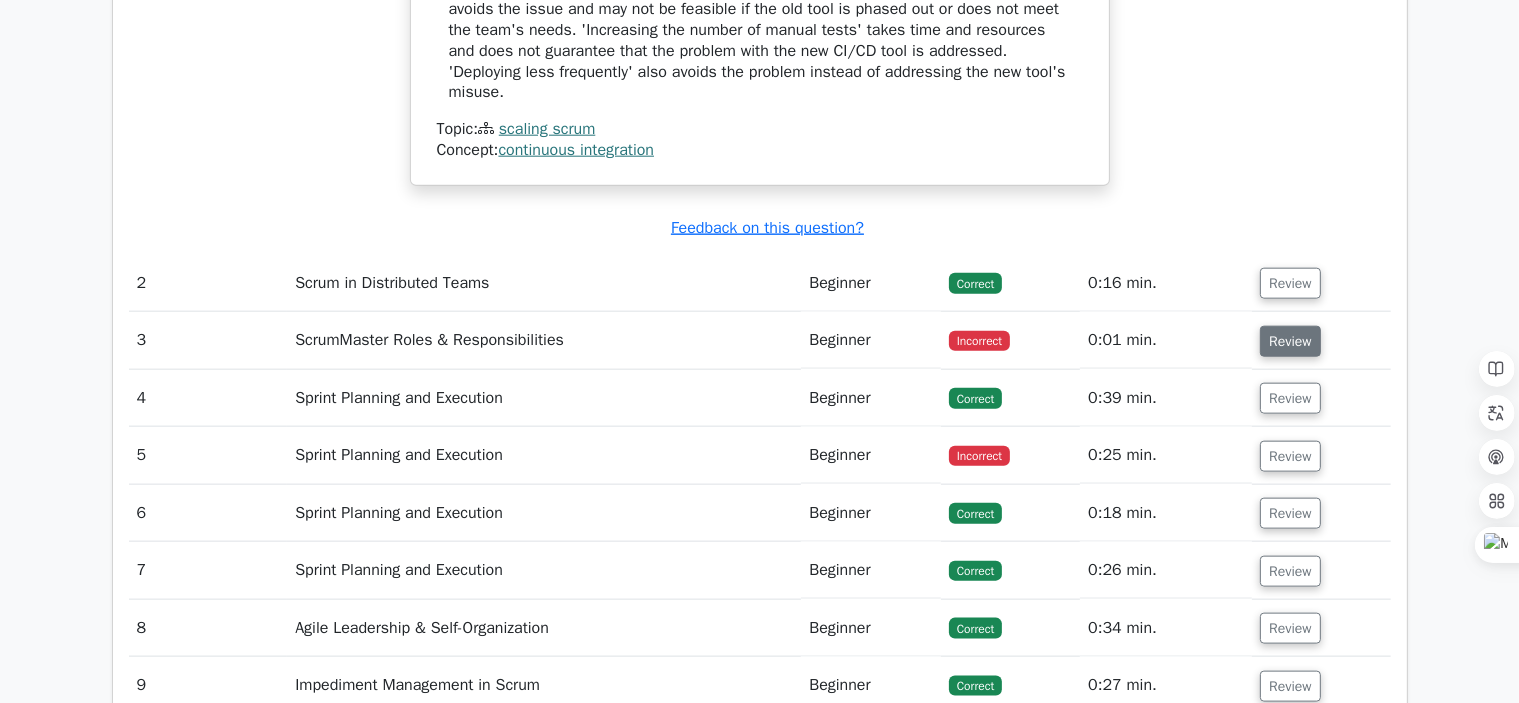 click on "Review" at bounding box center (1290, 341) 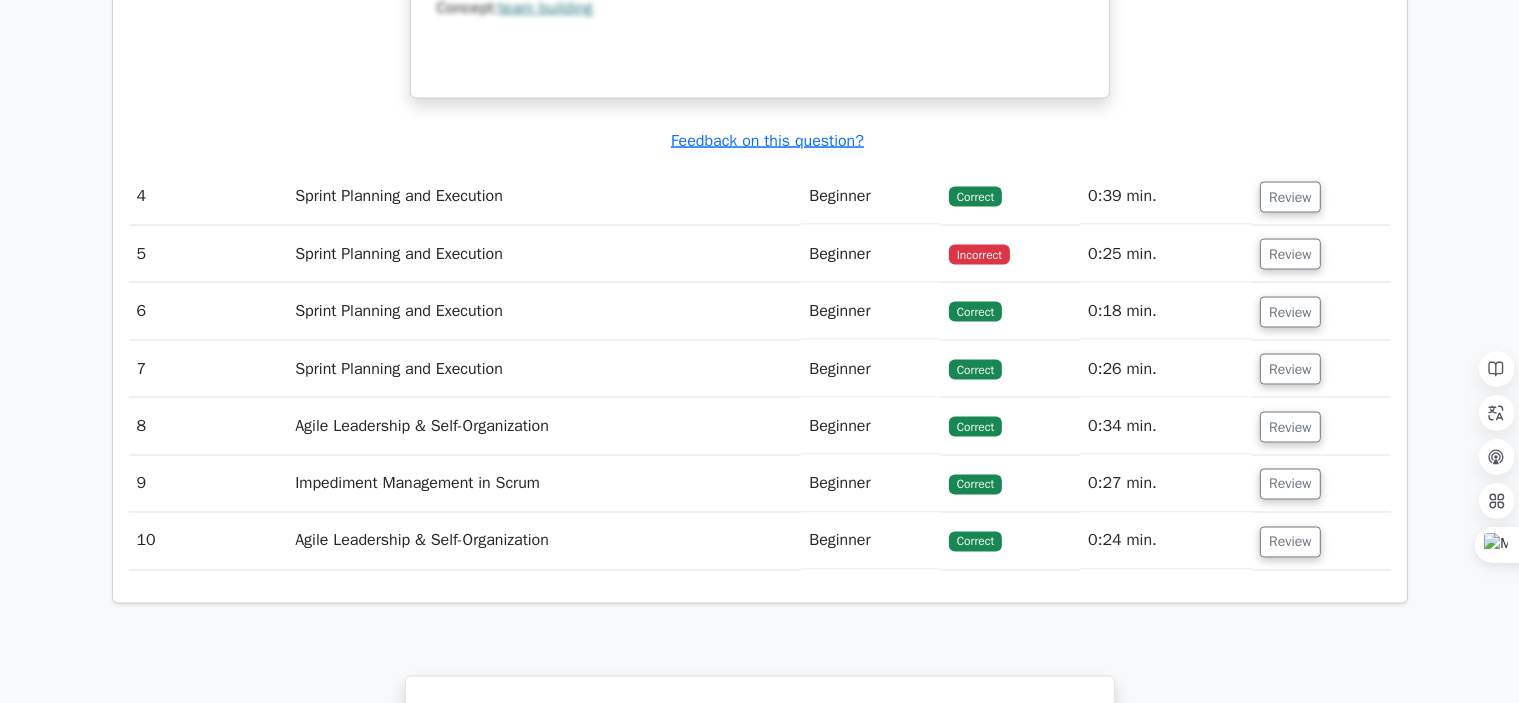 scroll, scrollTop: 3292, scrollLeft: 0, axis: vertical 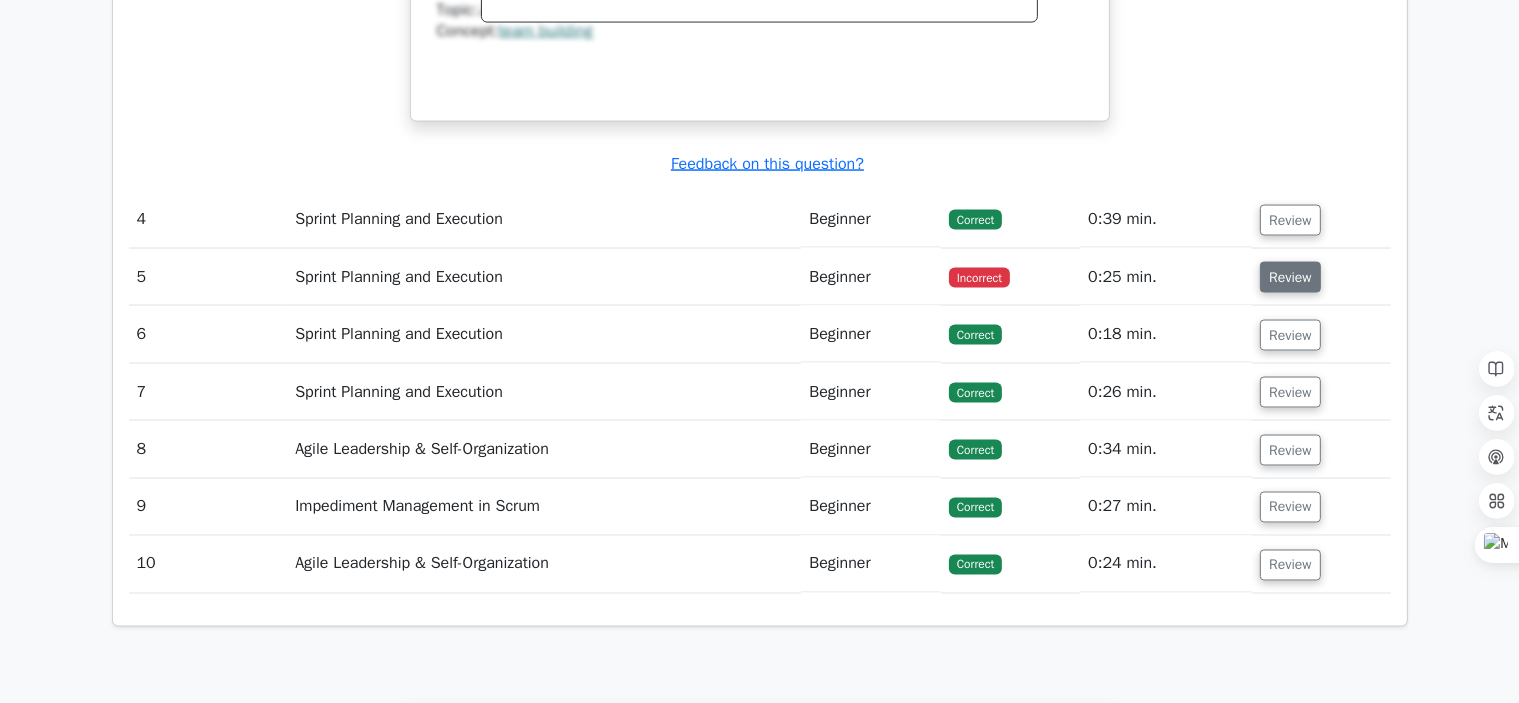 click on "Review" at bounding box center [1290, 277] 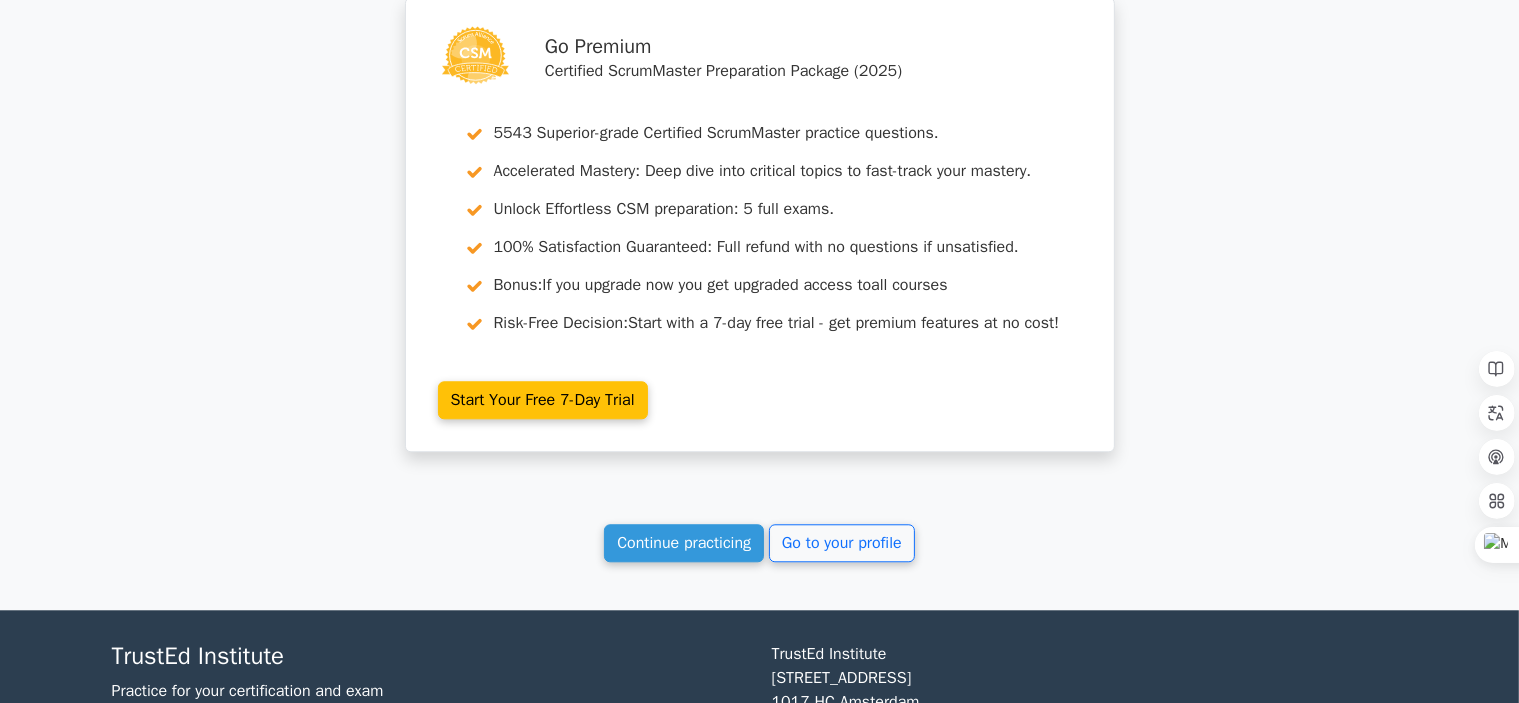 scroll, scrollTop: 4963, scrollLeft: 0, axis: vertical 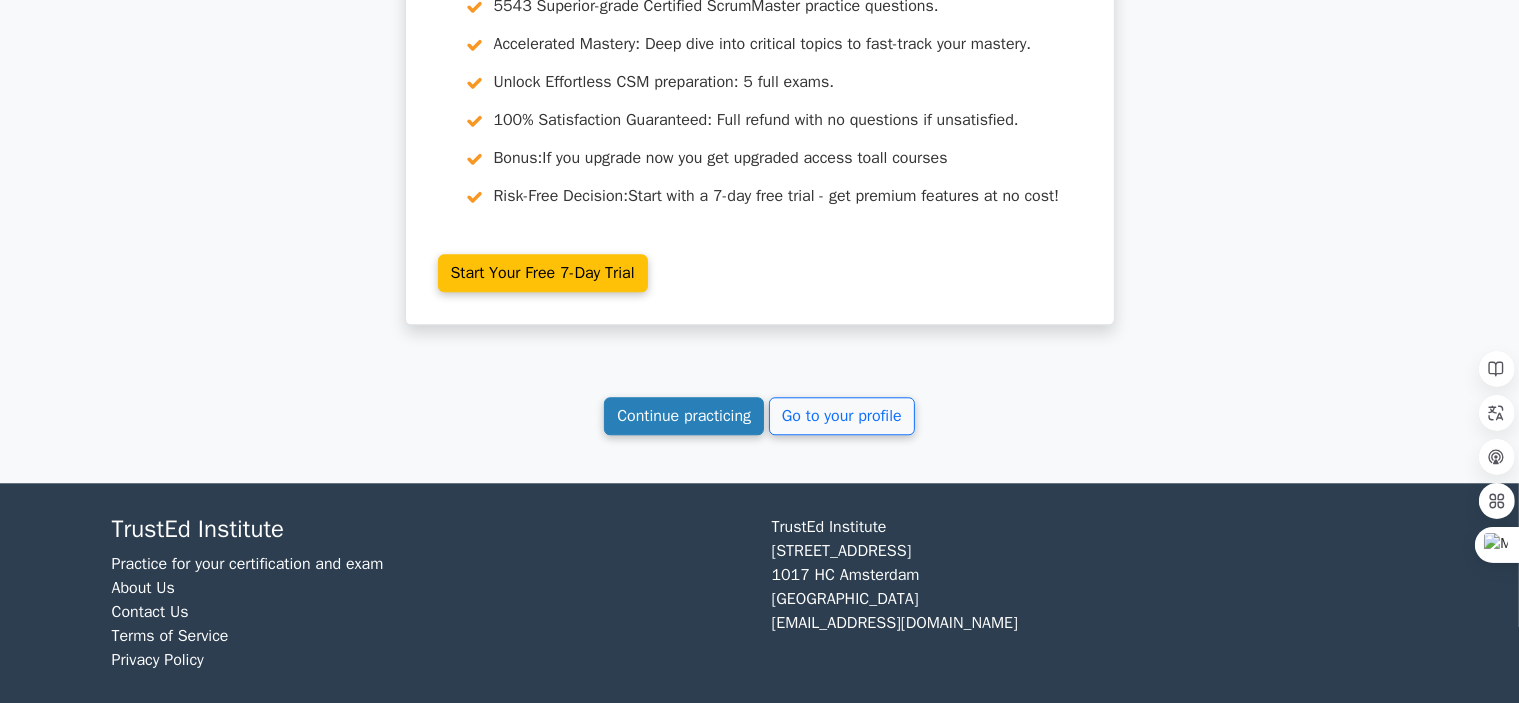 click on "Continue practicing" at bounding box center (684, 416) 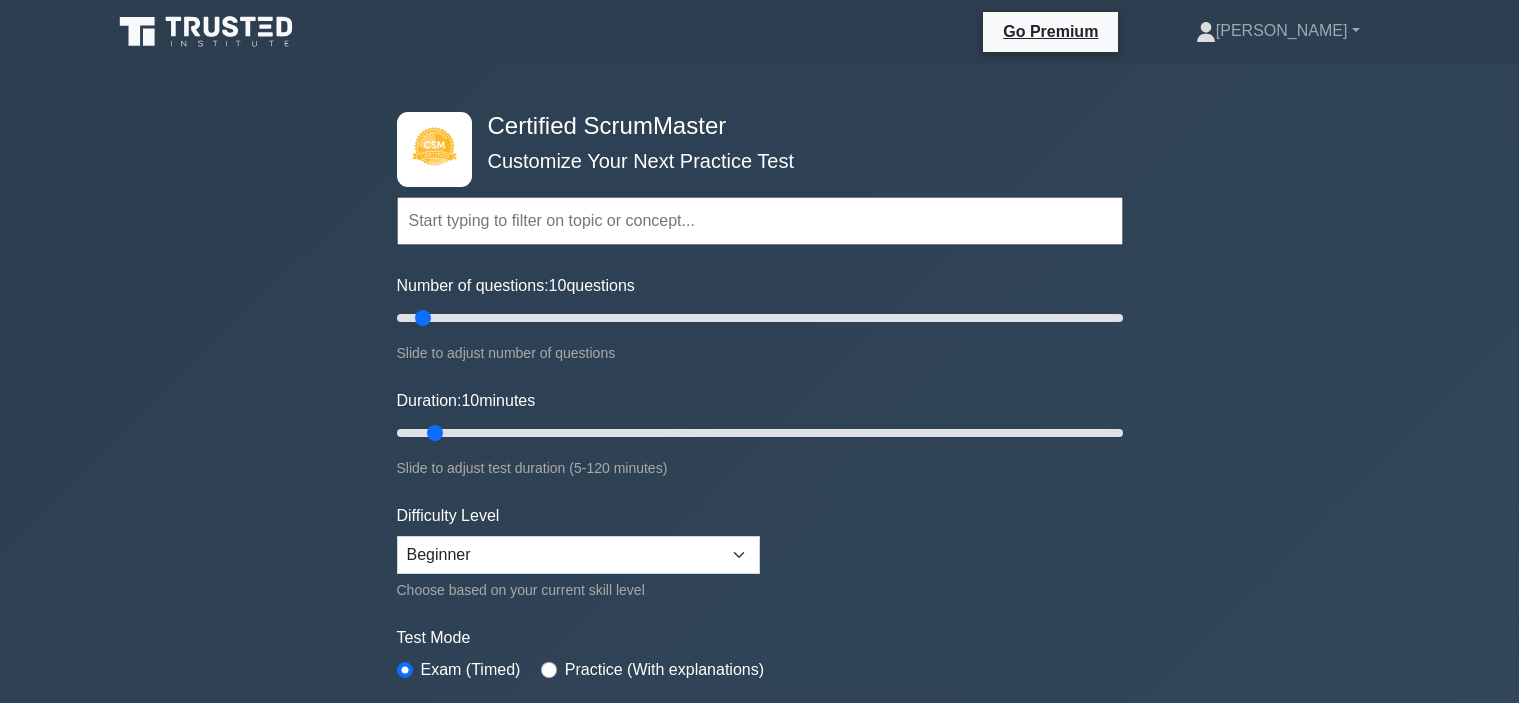scroll, scrollTop: 0, scrollLeft: 0, axis: both 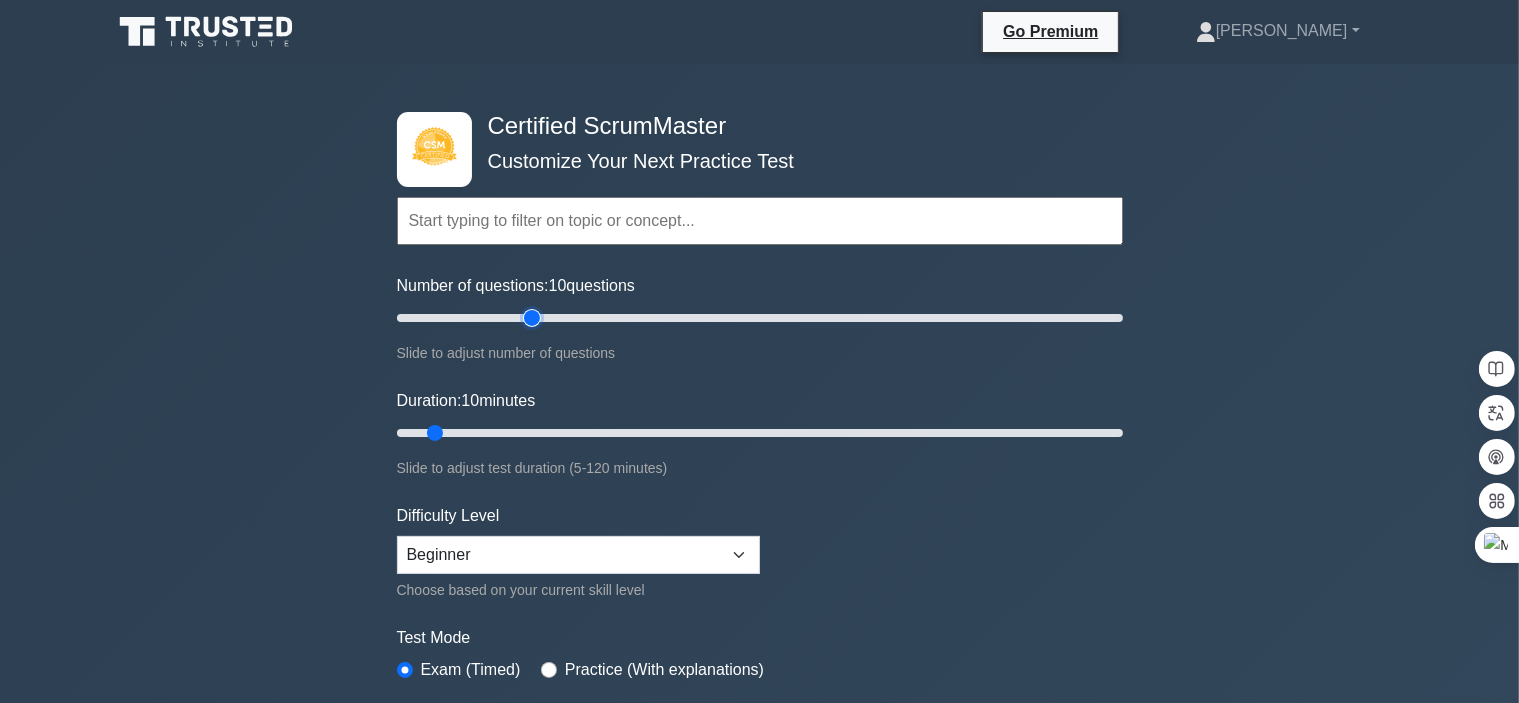 click on "Number of questions:  10  questions" at bounding box center [760, 318] 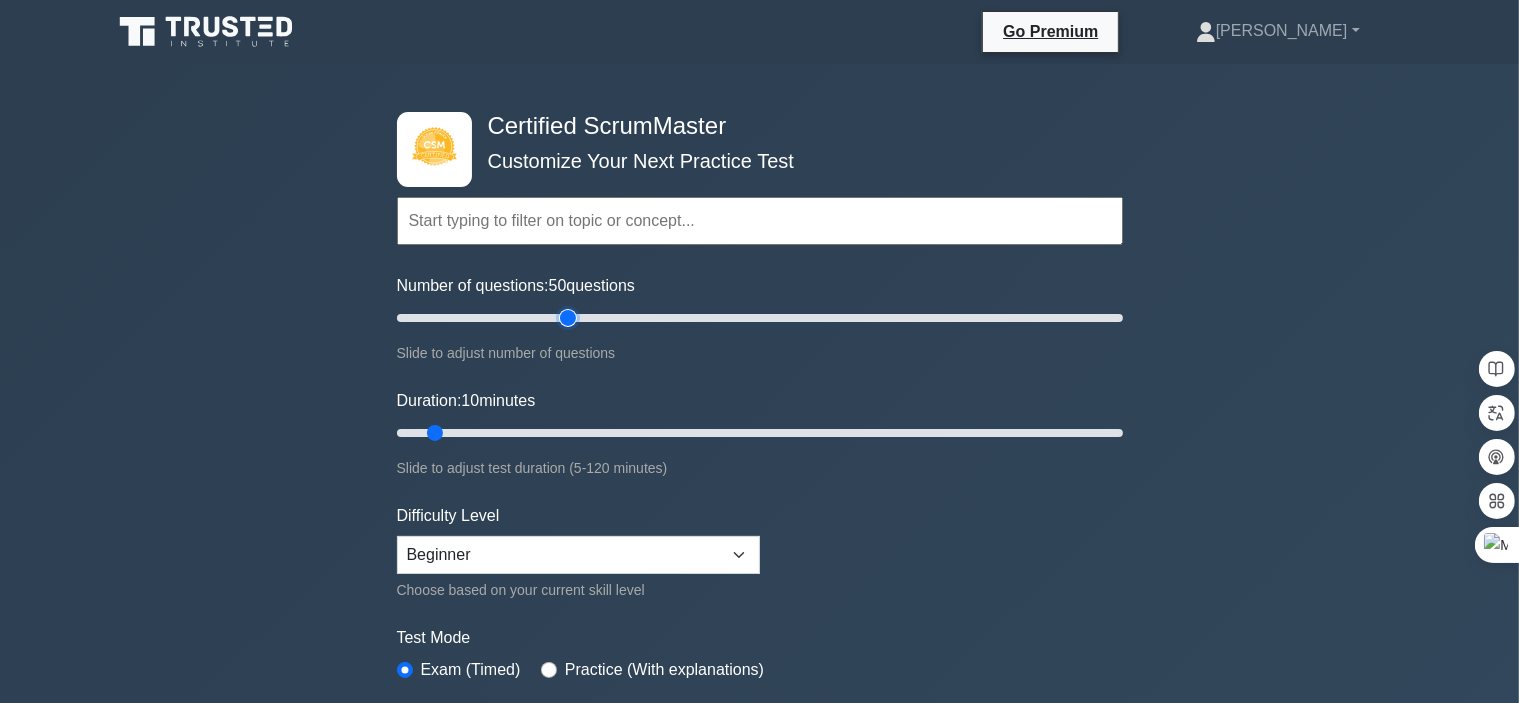 click on "Number of questions:  50  questions" at bounding box center (760, 318) 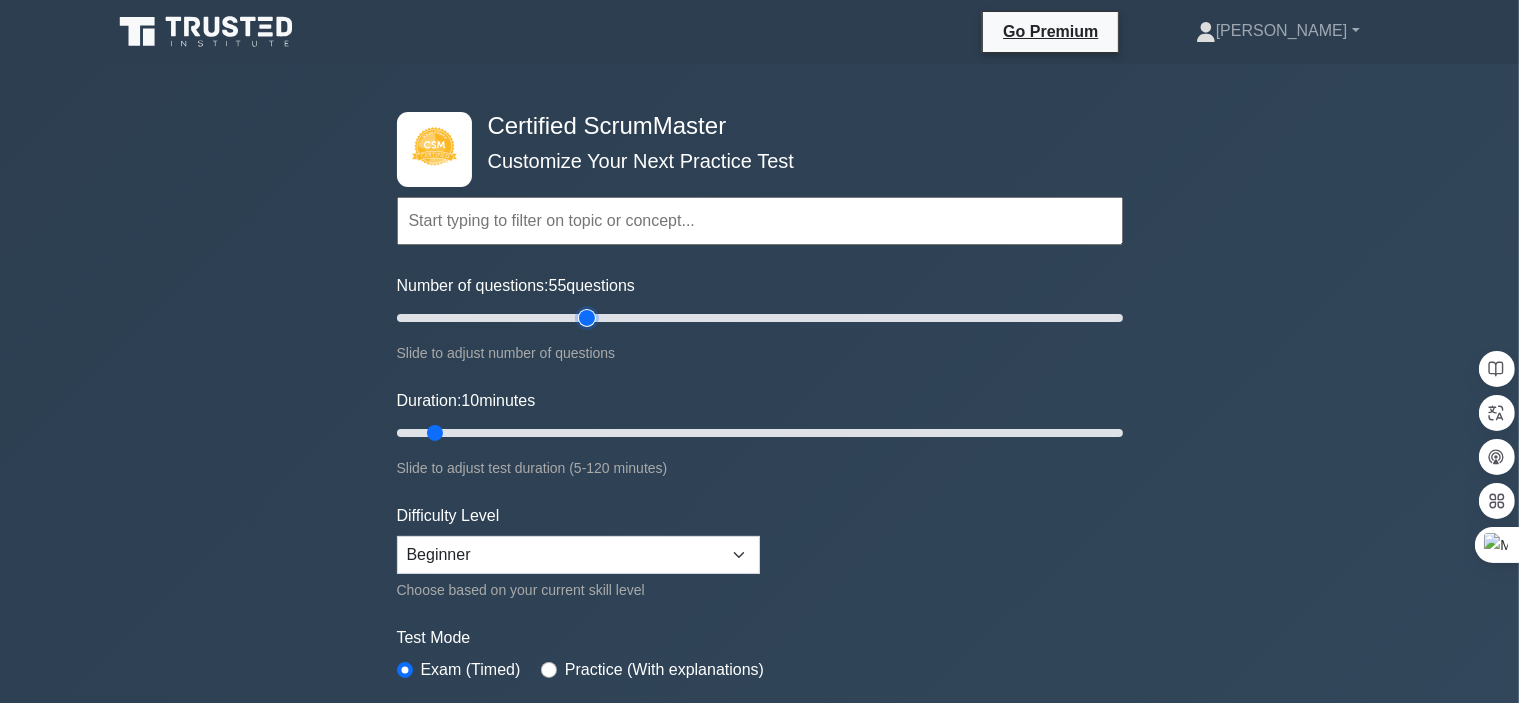 click on "Number of questions:  55  questions" at bounding box center [760, 318] 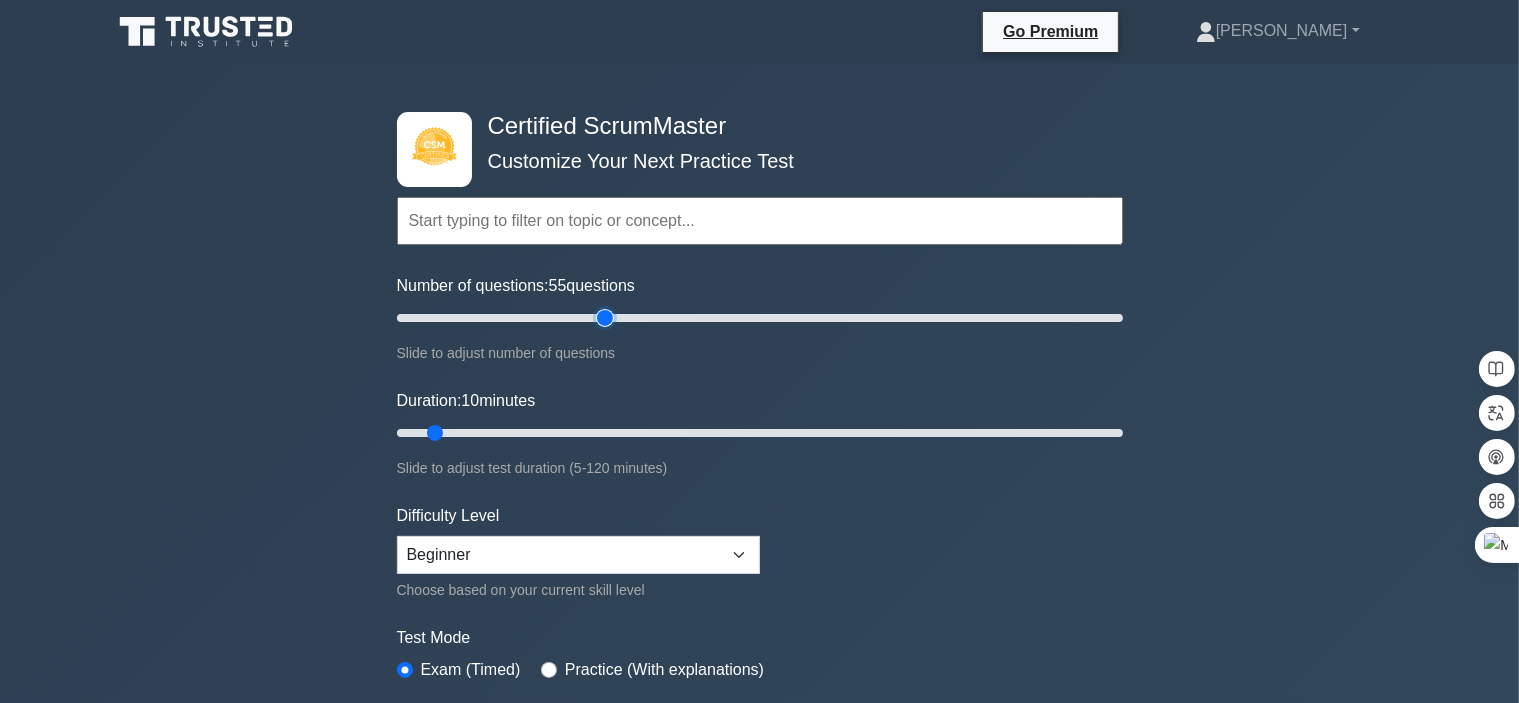 type on "60" 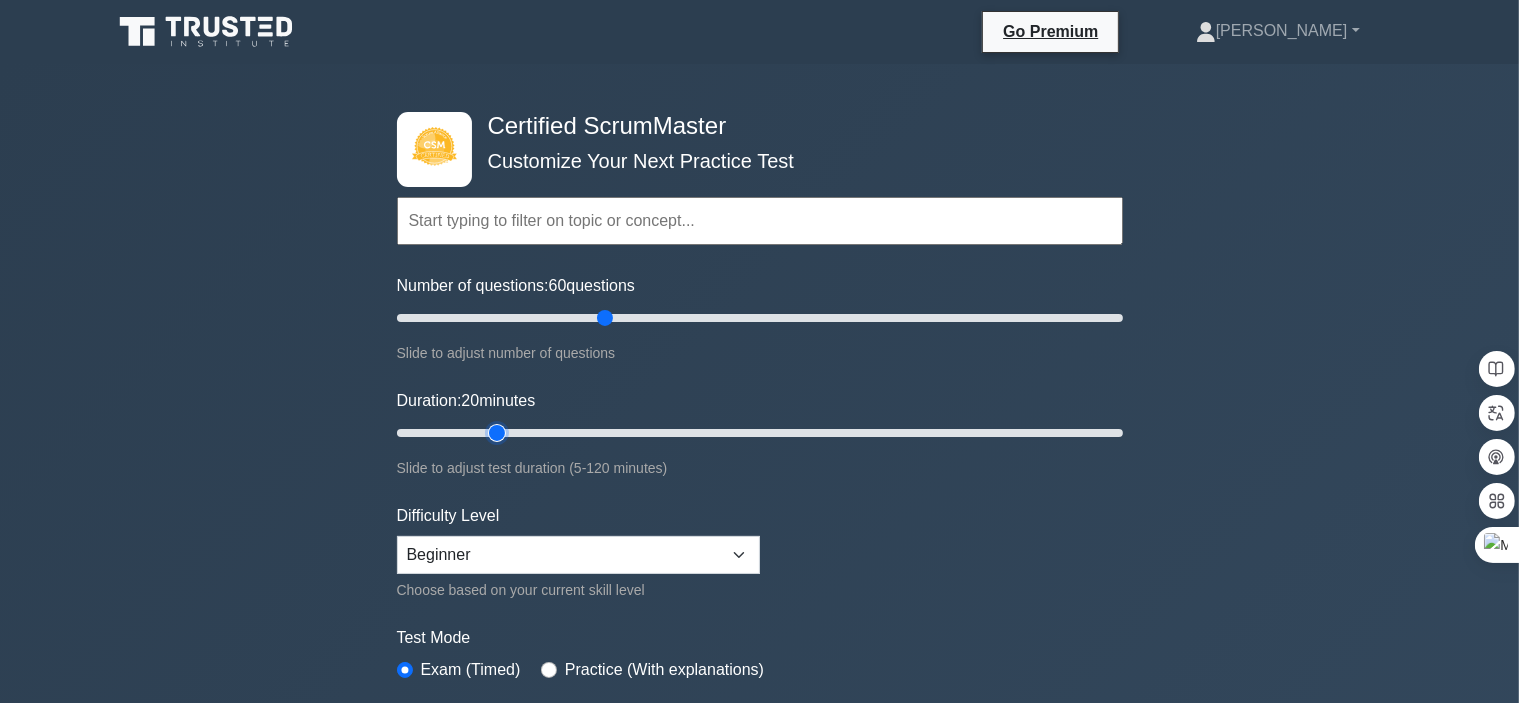 click on "Duration:  20  minutes" at bounding box center (760, 433) 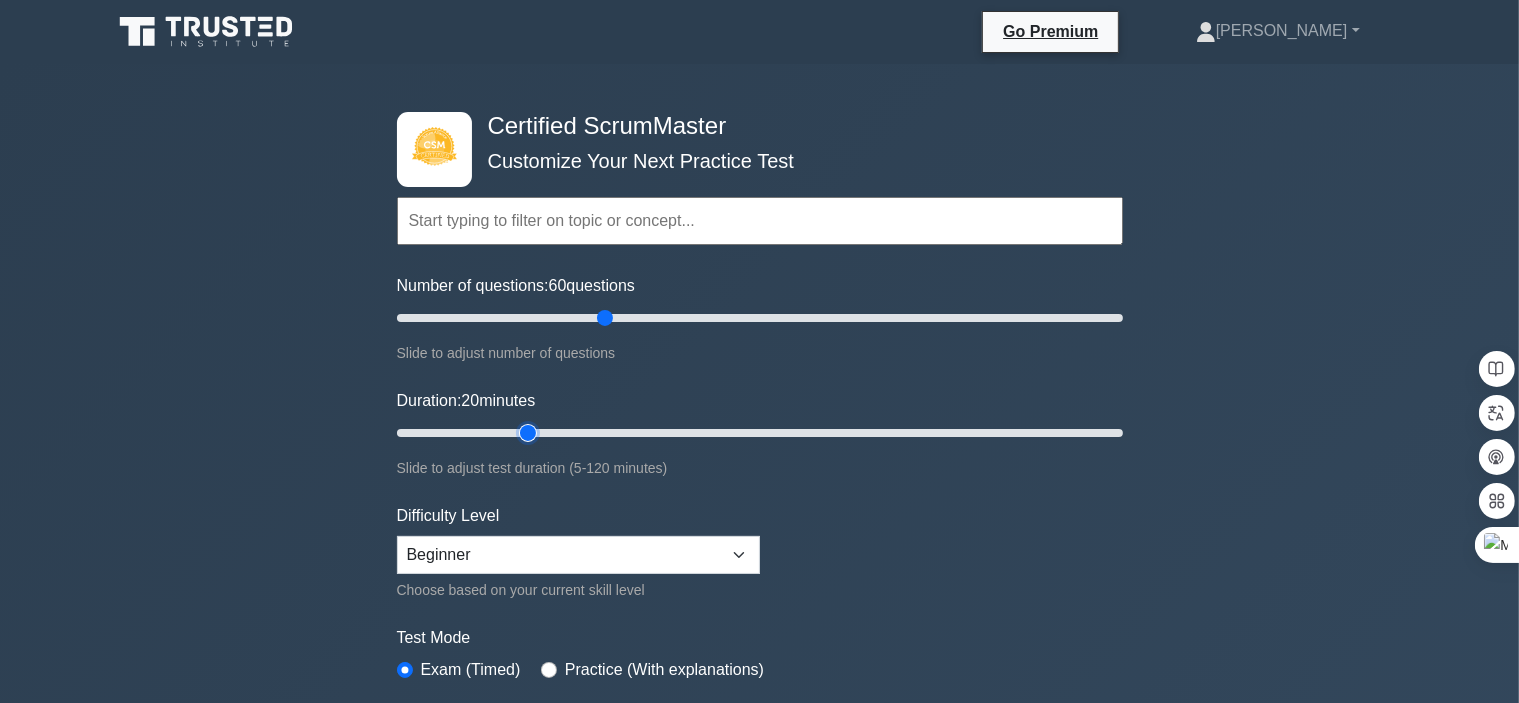 click on "Duration:  20  minutes" at bounding box center [760, 433] 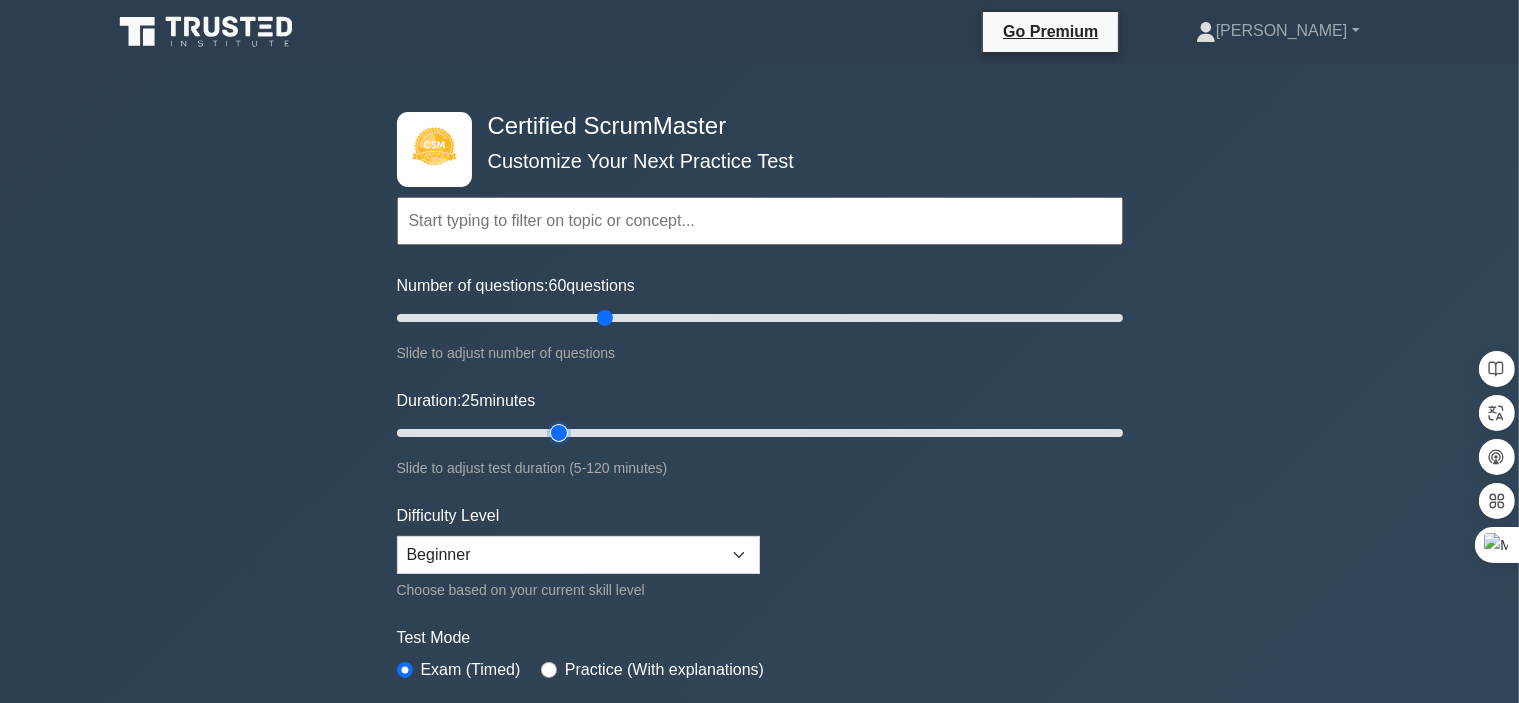 type on "30" 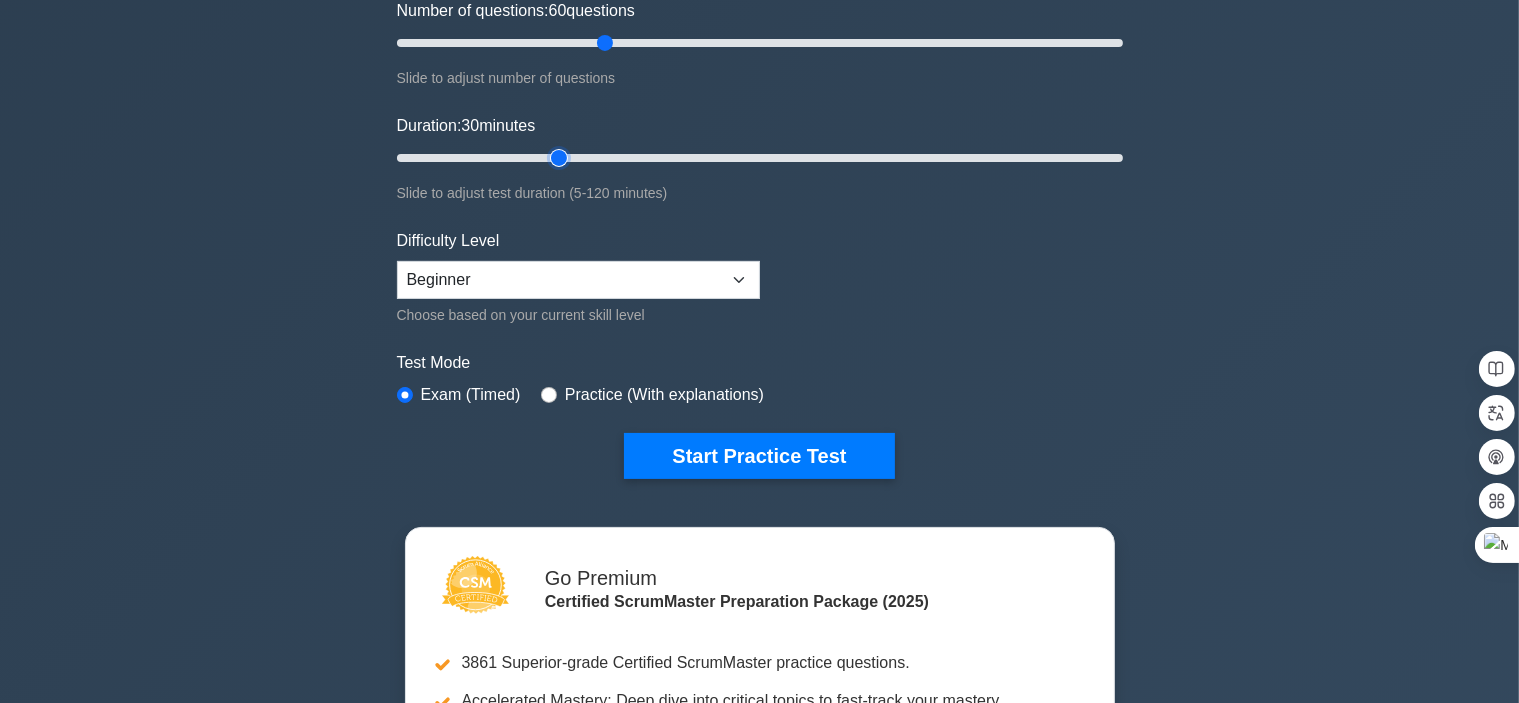 scroll, scrollTop: 309, scrollLeft: 0, axis: vertical 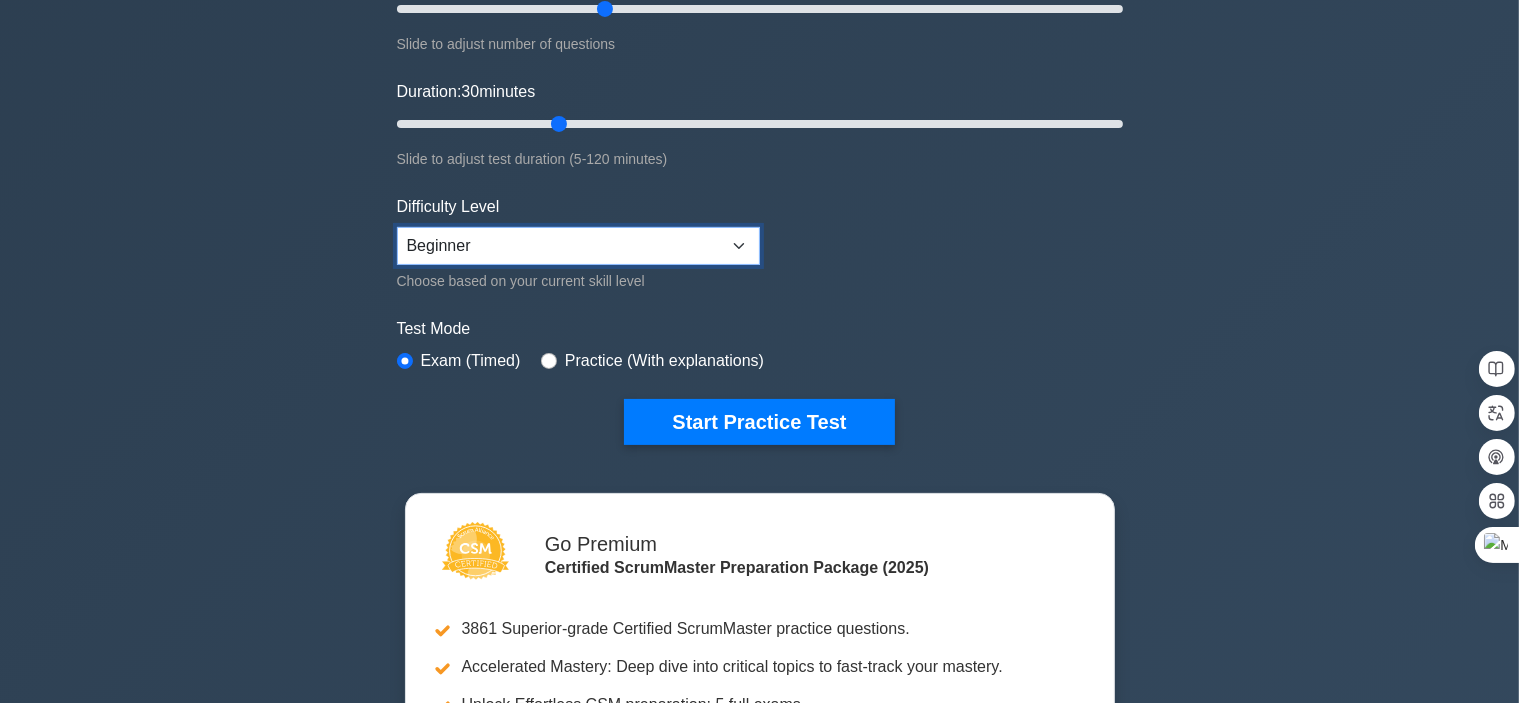 click on "Beginner
Intermediate
Expert" at bounding box center [578, 246] 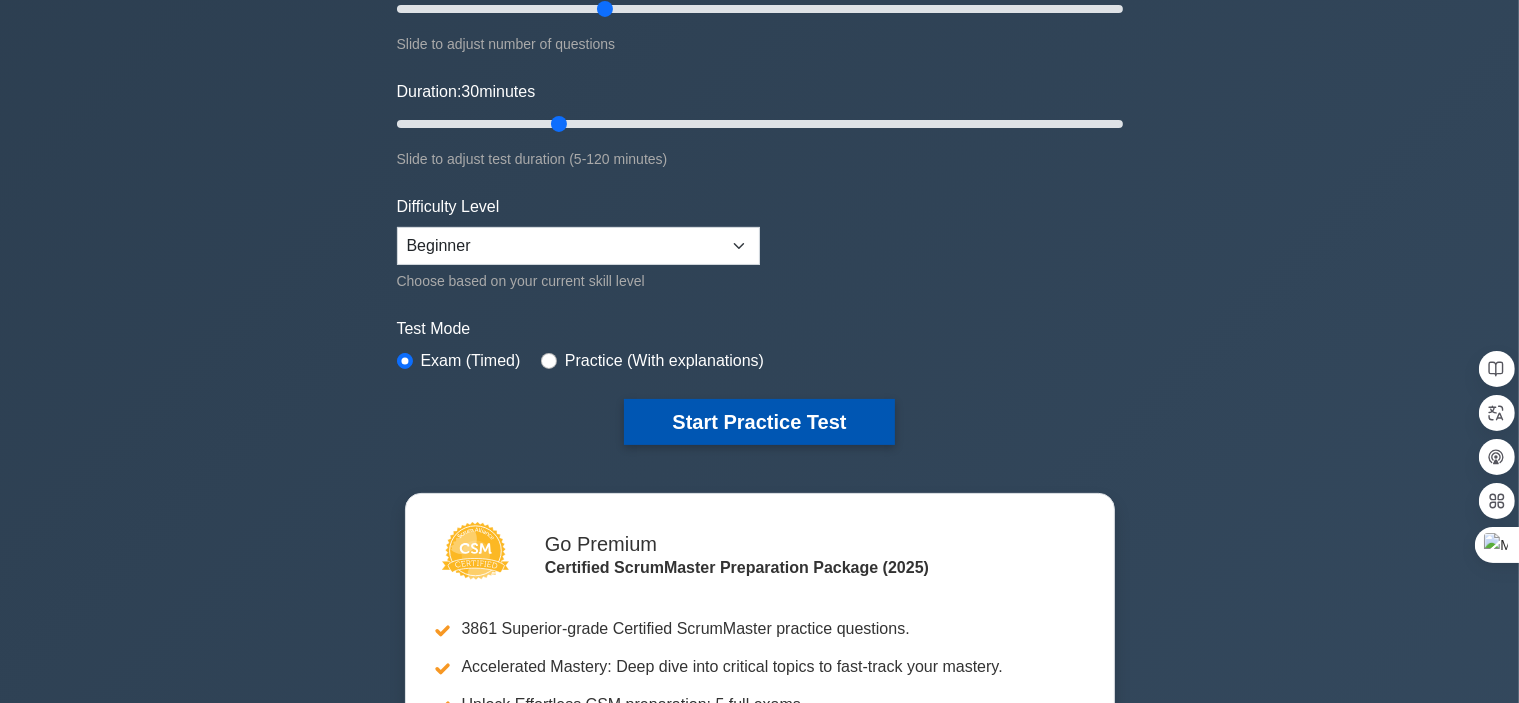 click on "Start Practice Test" at bounding box center [759, 422] 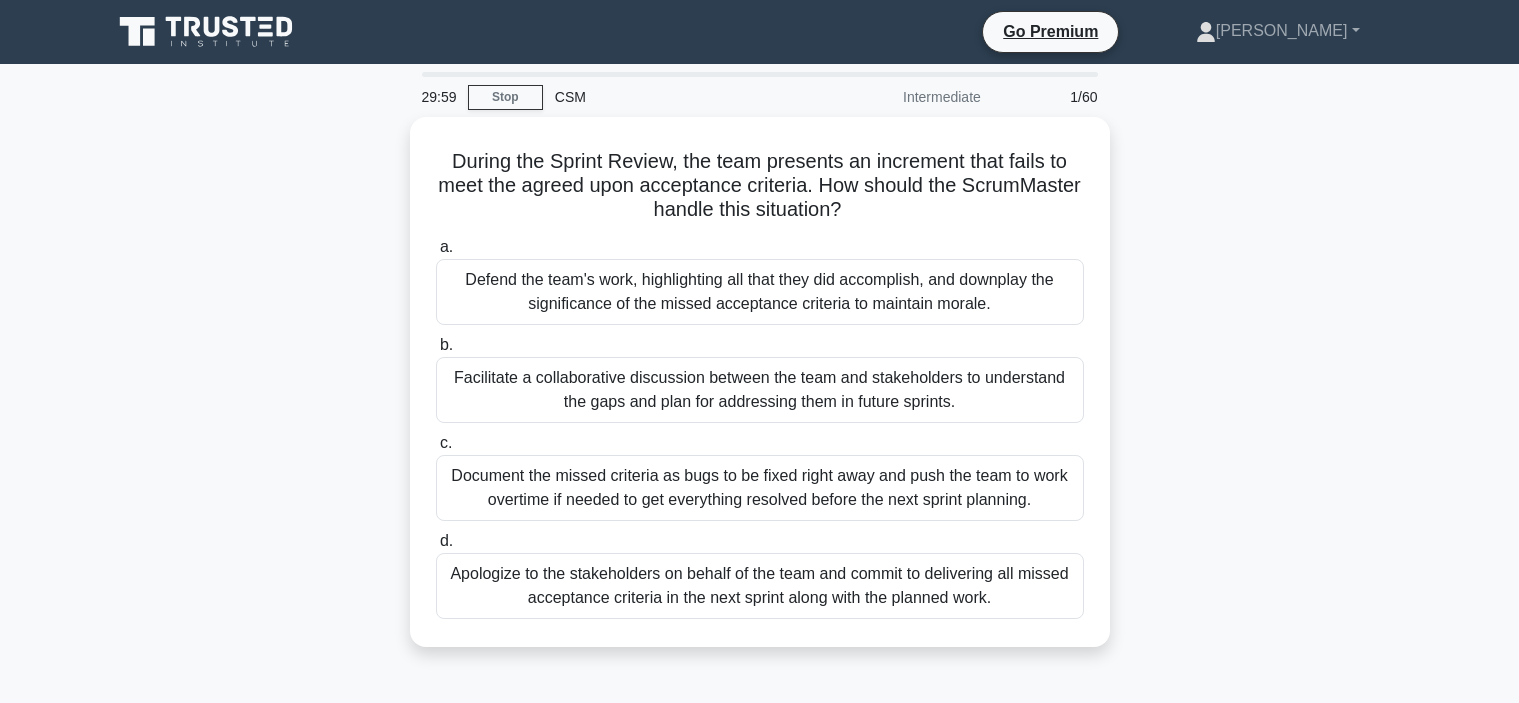 scroll, scrollTop: 0, scrollLeft: 0, axis: both 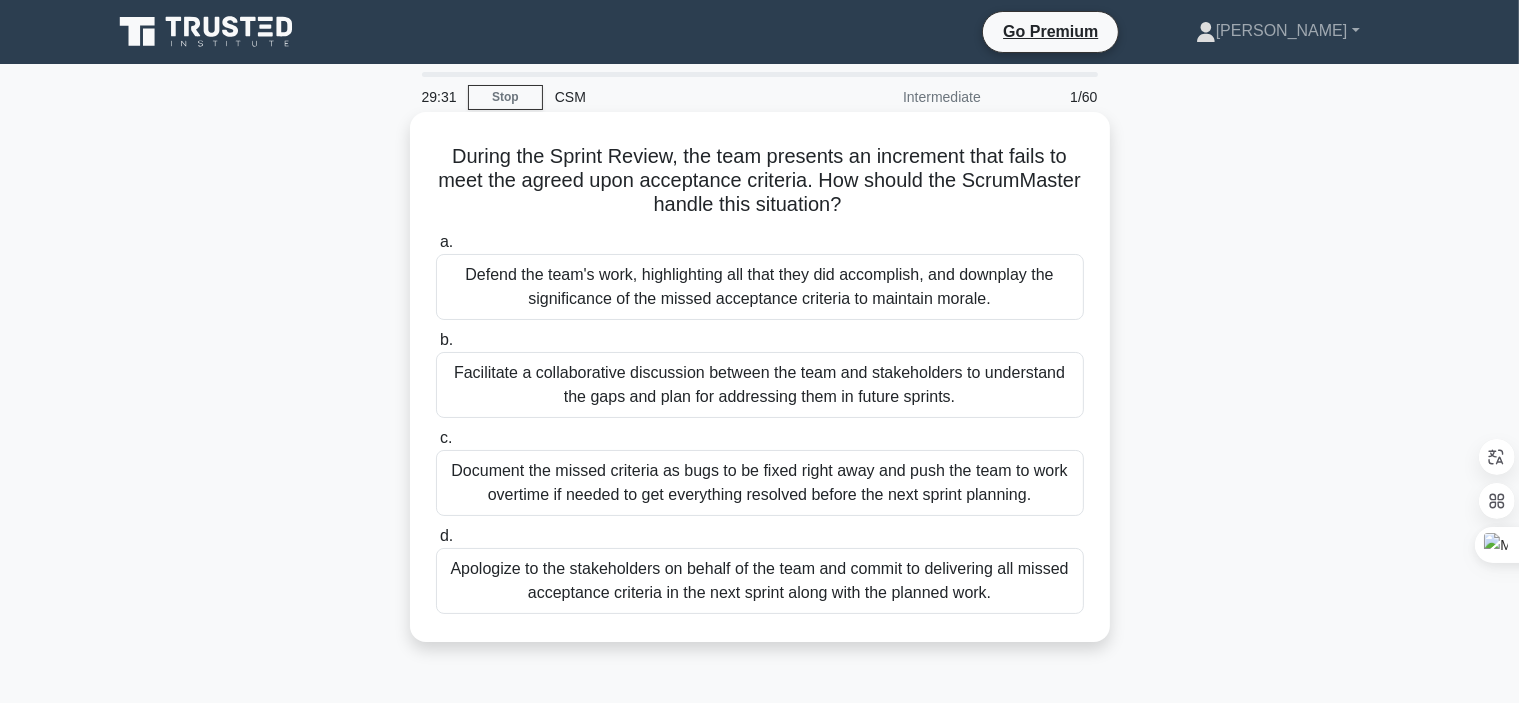click on "Facilitate a collaborative discussion between the team and stakeholders to understand the gaps and plan for addressing them in future sprints." at bounding box center [760, 385] 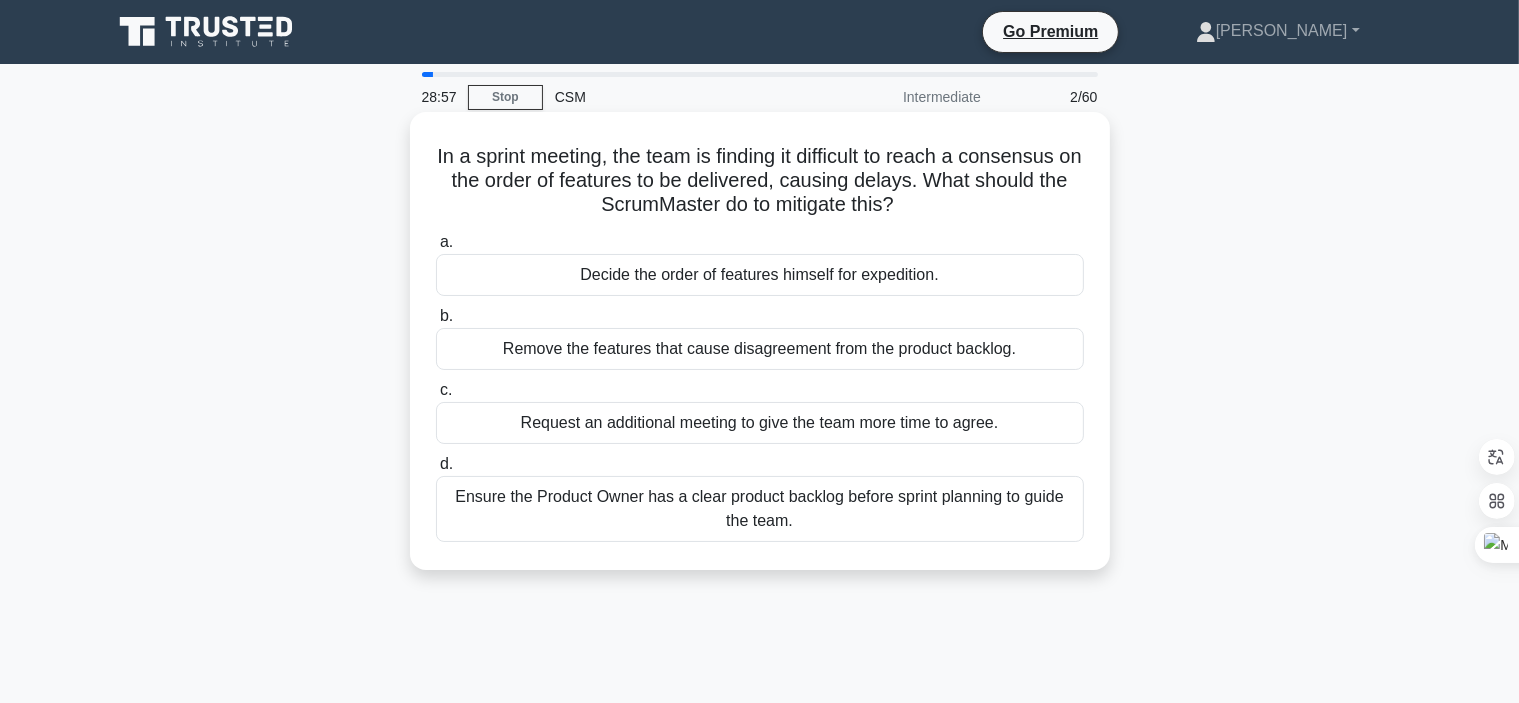 click on "Ensure the Product Owner has a clear product backlog before sprint planning to guide the team." at bounding box center [760, 509] 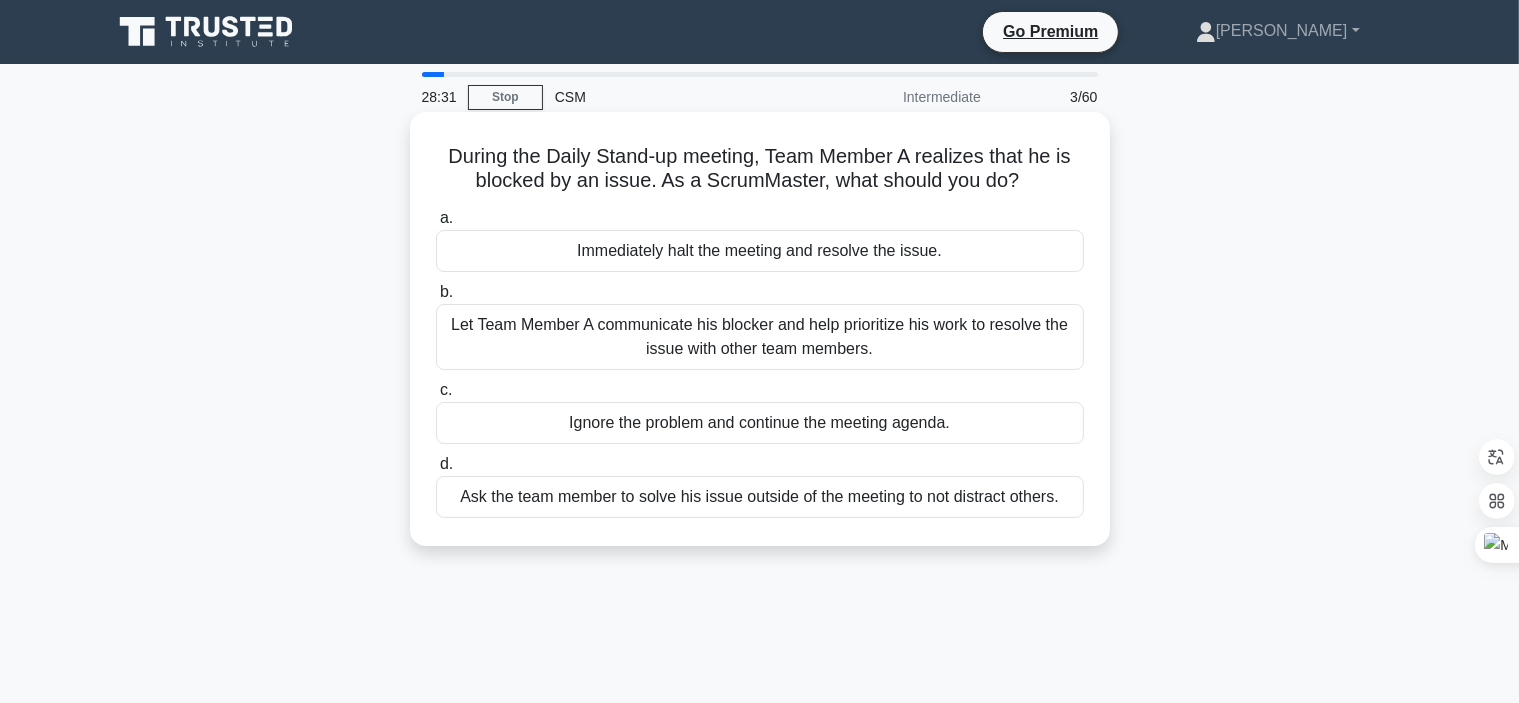 click on "Ask the team member to solve his issue outside of the meeting to not distract others." at bounding box center (760, 497) 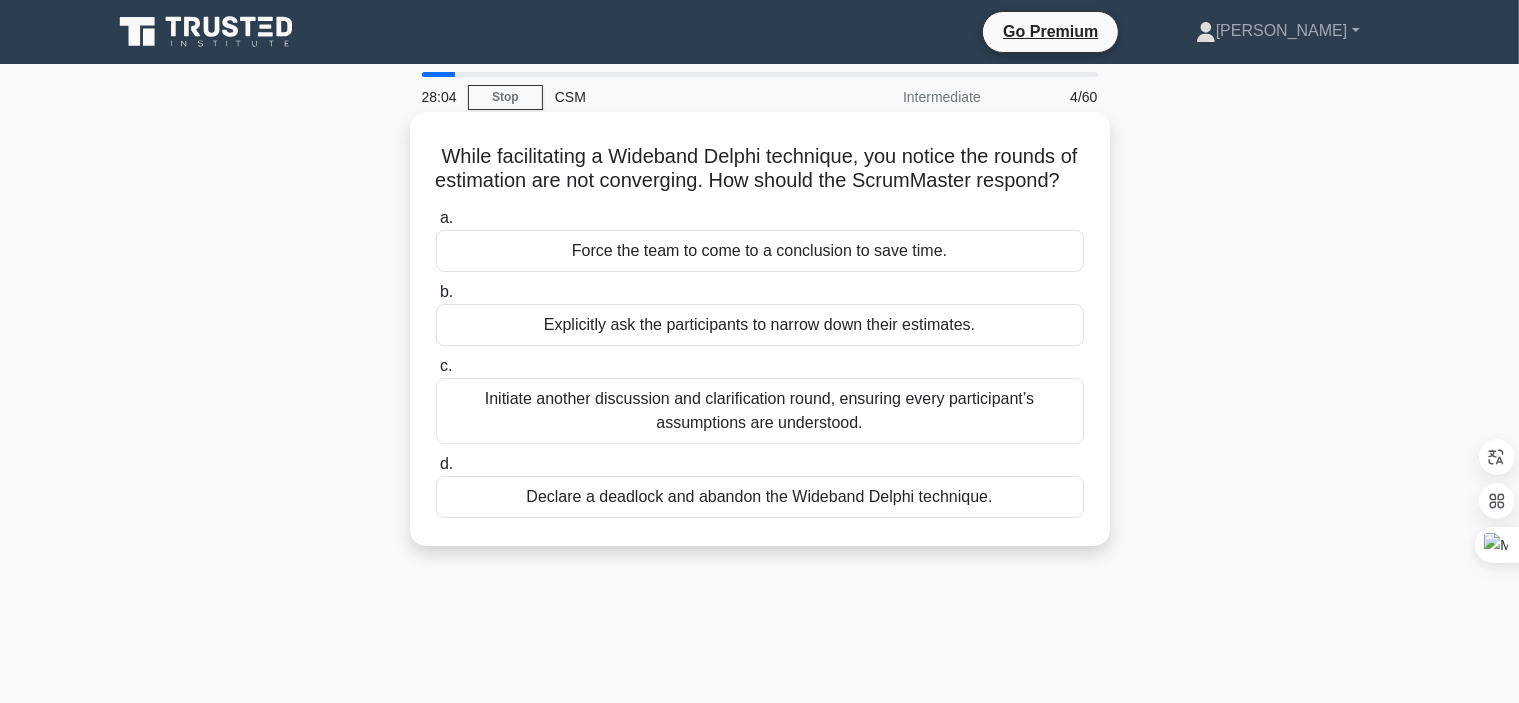 click on "Declare a deadlock and abandon the Wideband Delphi technique." at bounding box center (760, 497) 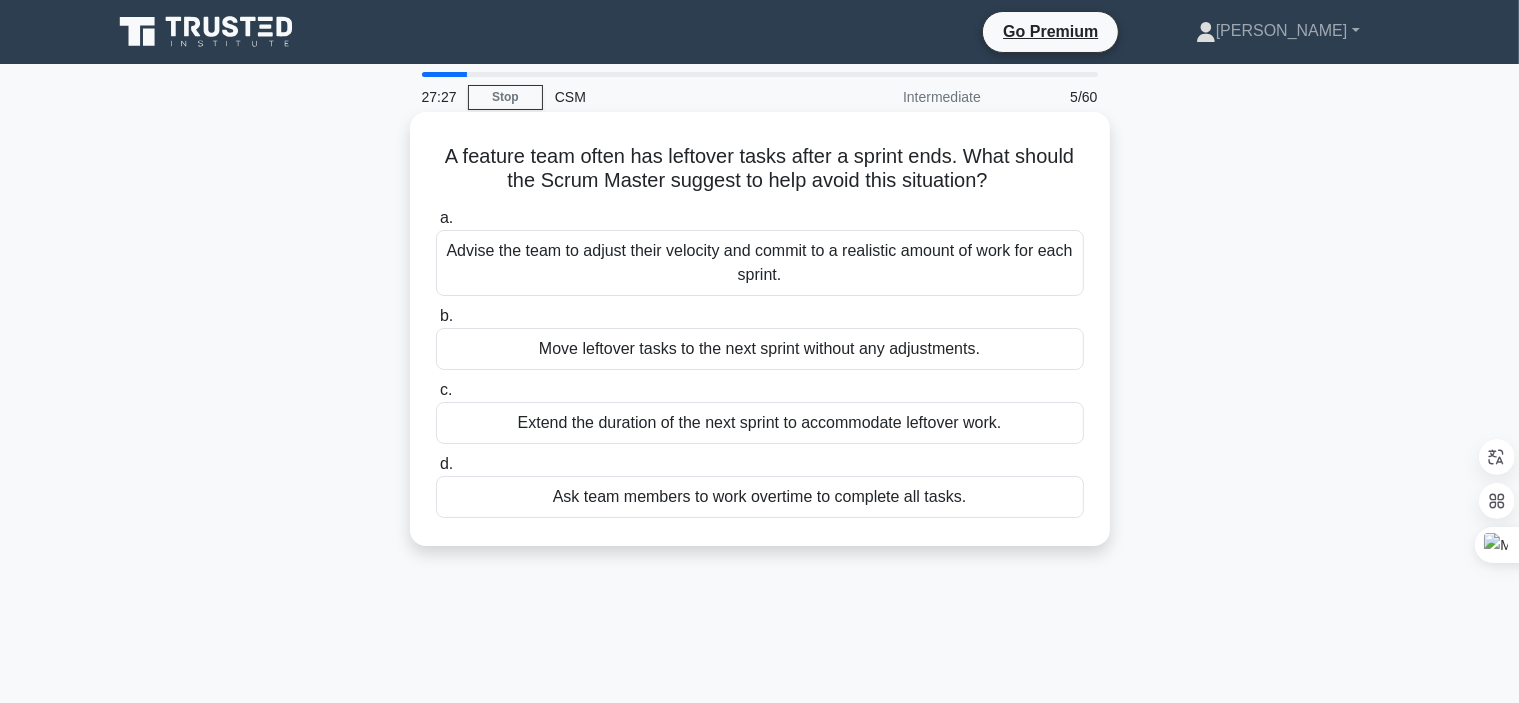 click on "Advise the team to adjust their velocity and commit to a realistic amount of work for each sprint." at bounding box center [760, 263] 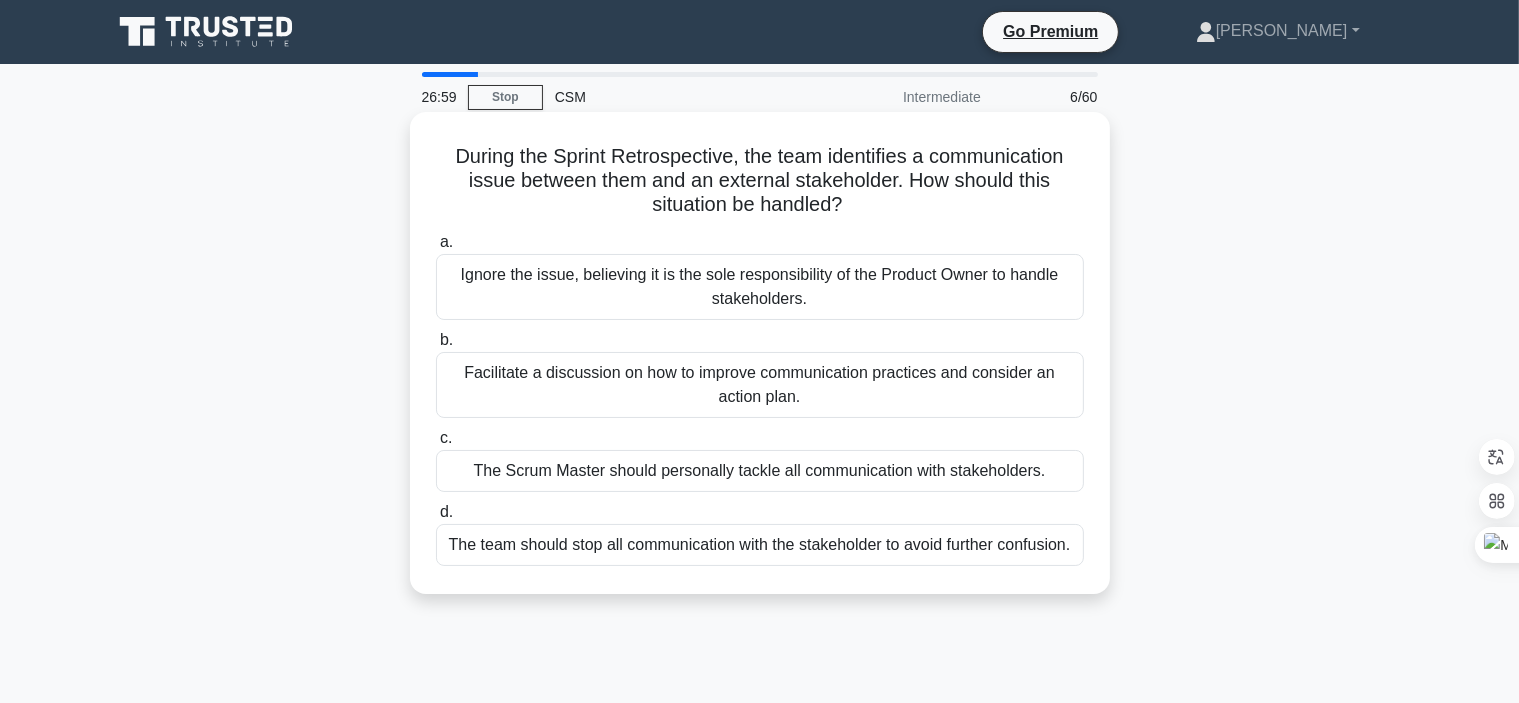 click on "Facilitate a discussion on how to improve communication practices and consider an action plan." at bounding box center (760, 385) 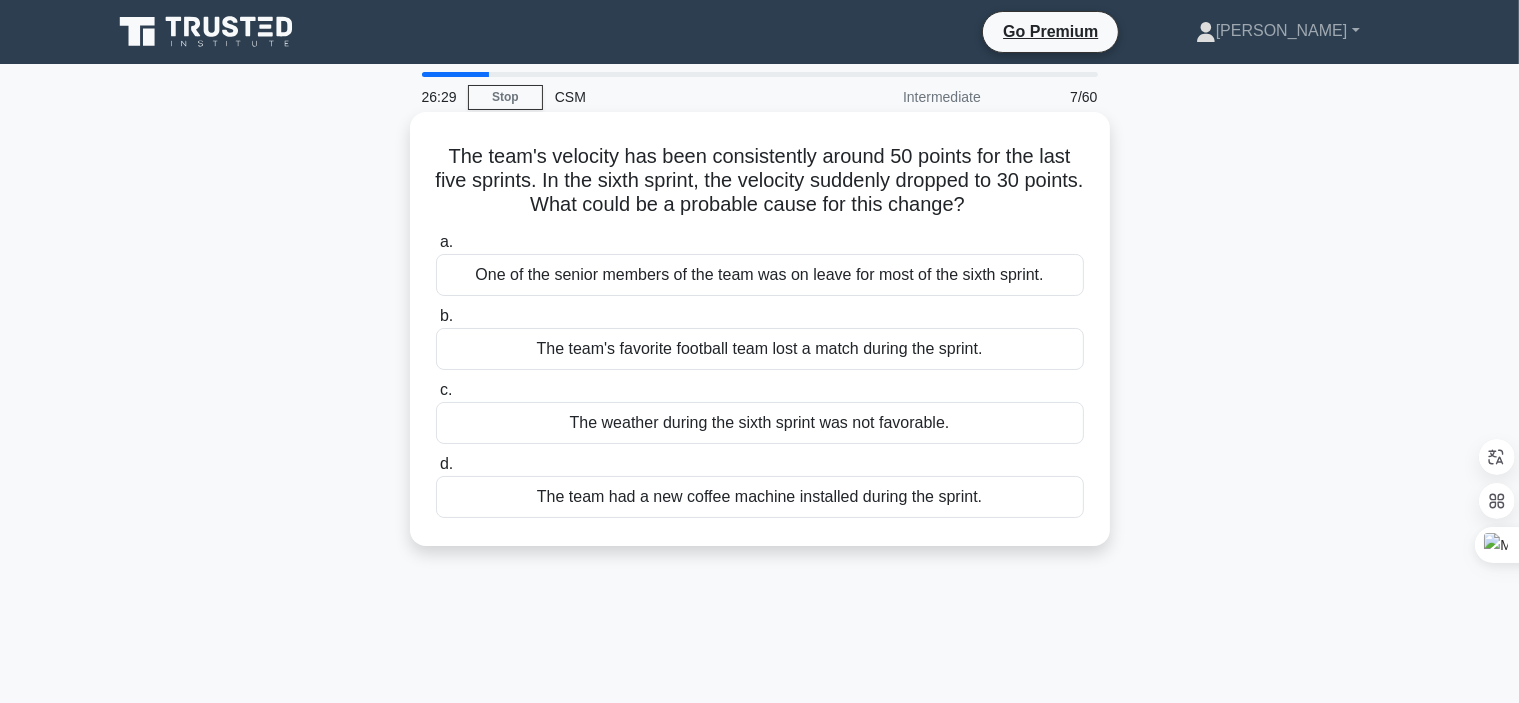 click on "One of the senior members of the team was on leave for most of the sixth sprint." at bounding box center (760, 275) 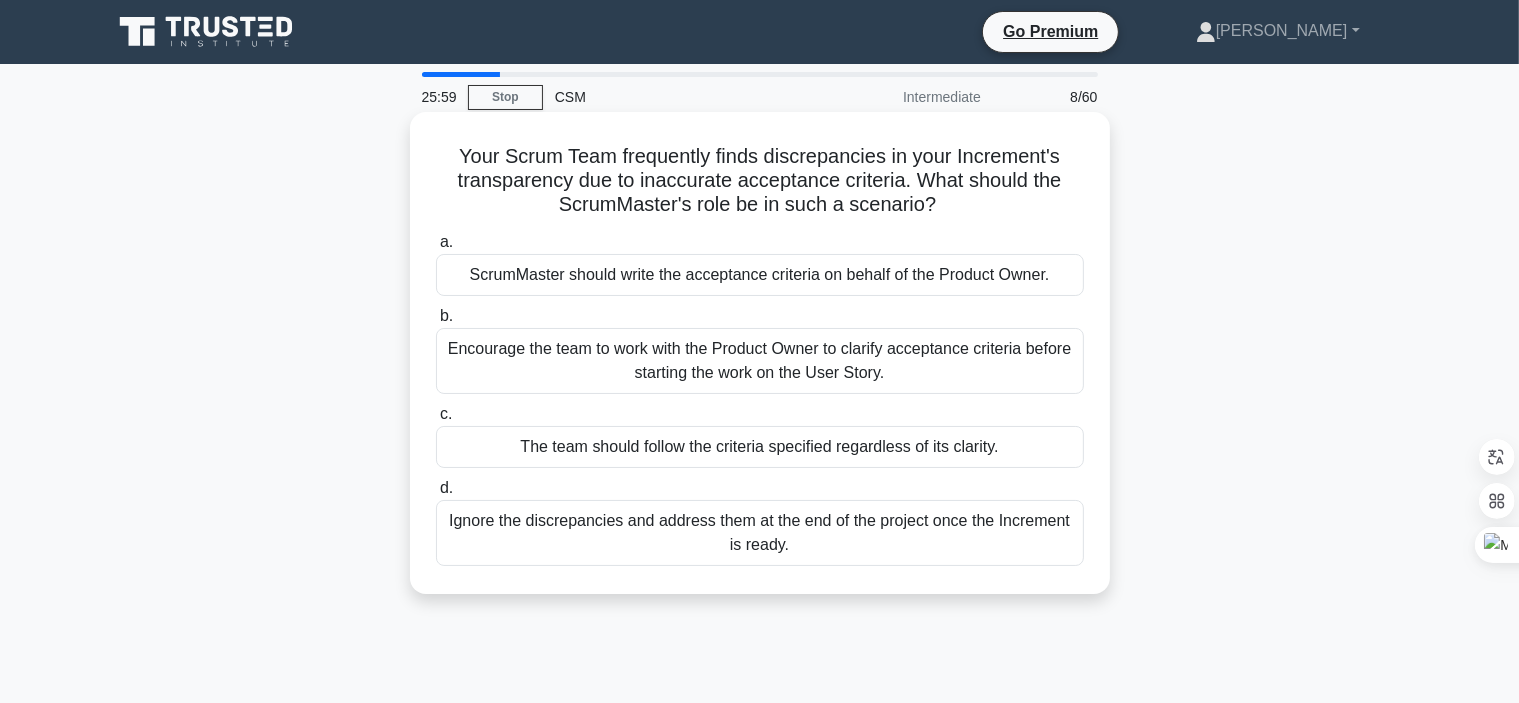 click on "Encourage the team to work with the Product Owner to clarify acceptance criteria before starting the work on the User Story." at bounding box center (760, 361) 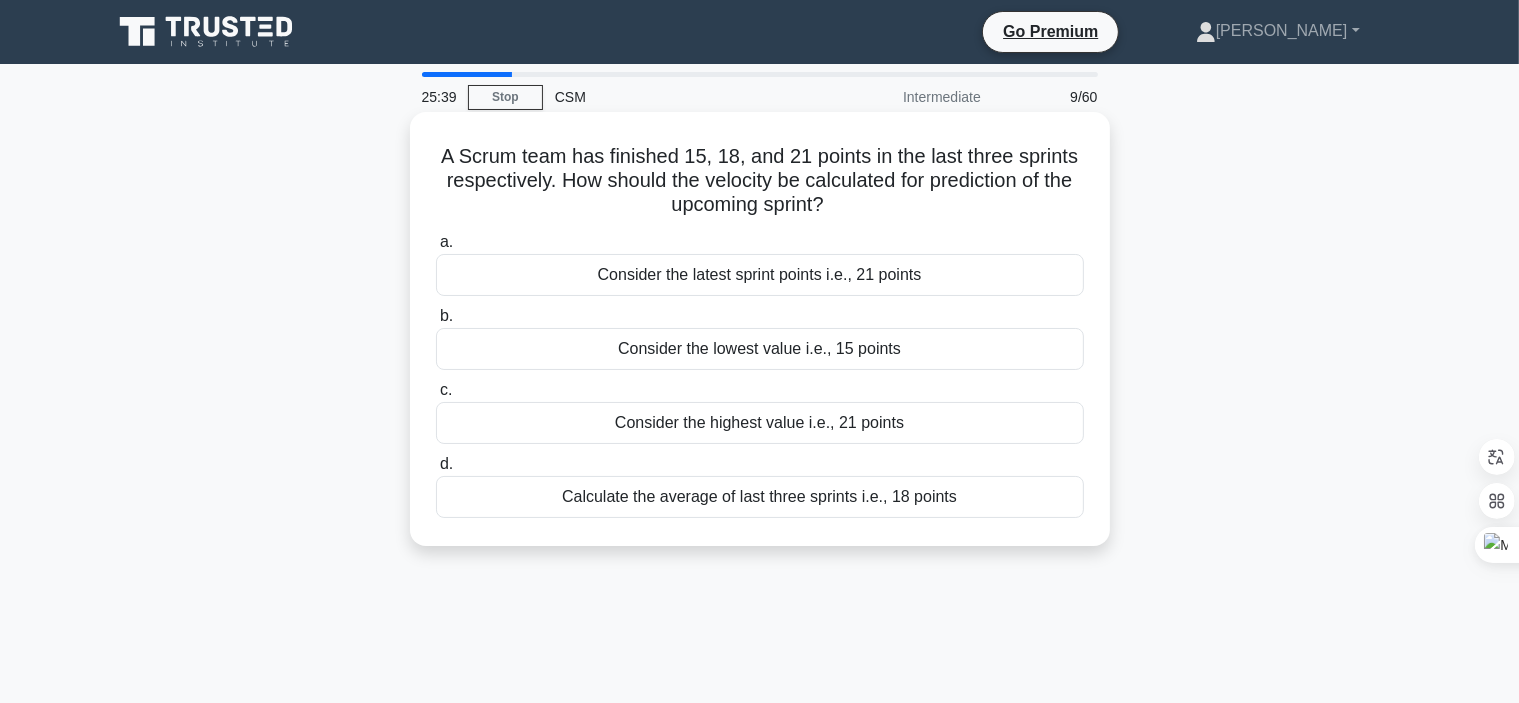 click on "Calculate the average of last three sprints i.e., 18 points" at bounding box center [760, 497] 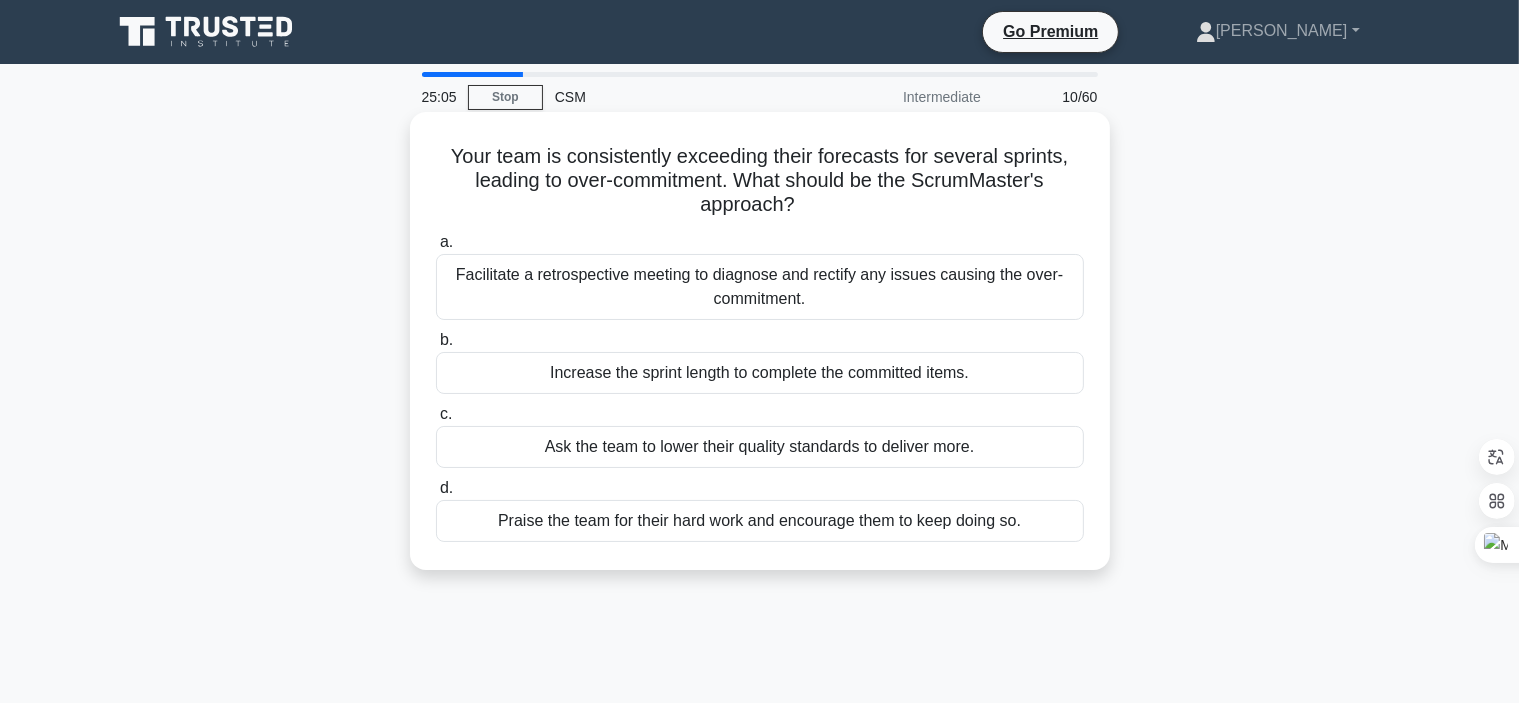 click on "Praise the team for their hard work and encourage them to keep doing so." at bounding box center (760, 521) 